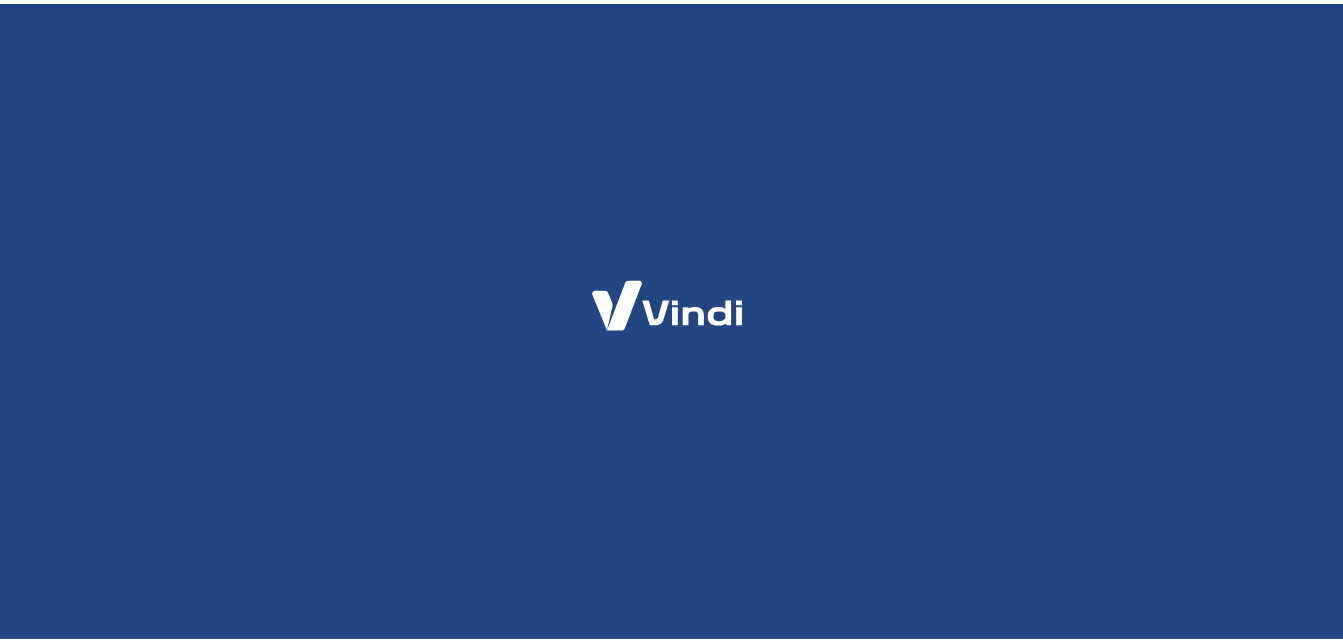 scroll, scrollTop: 0, scrollLeft: 0, axis: both 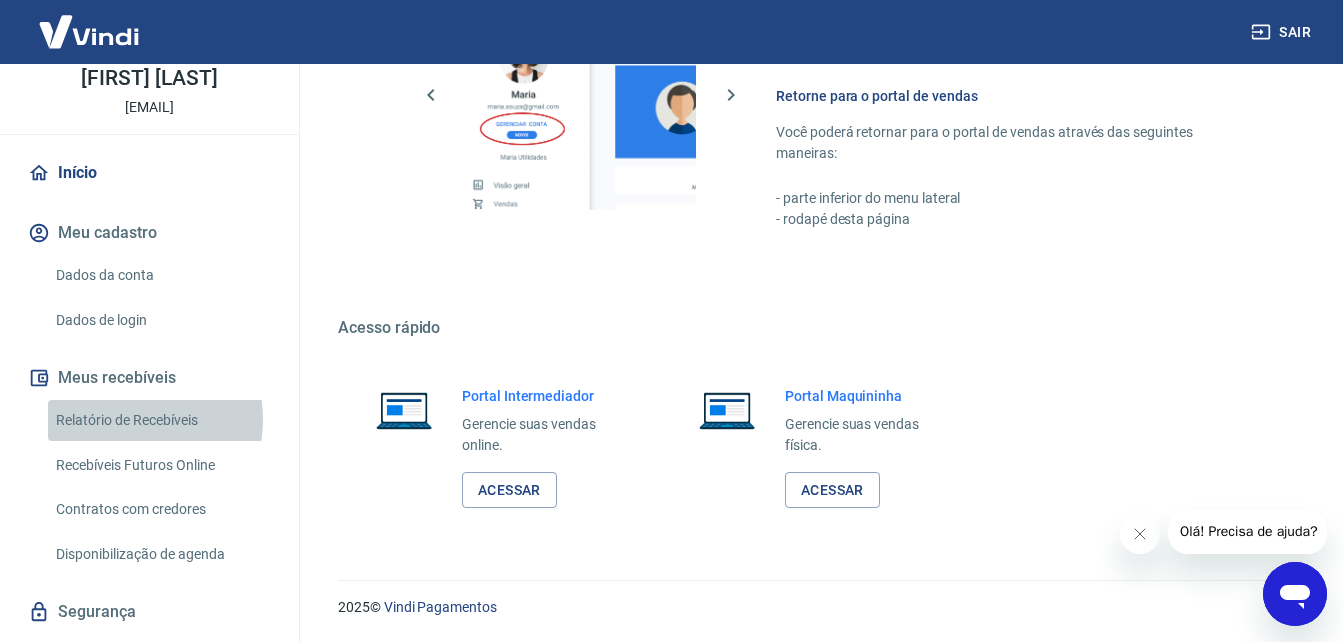 click on "Relatório de Recebíveis" at bounding box center (161, 420) 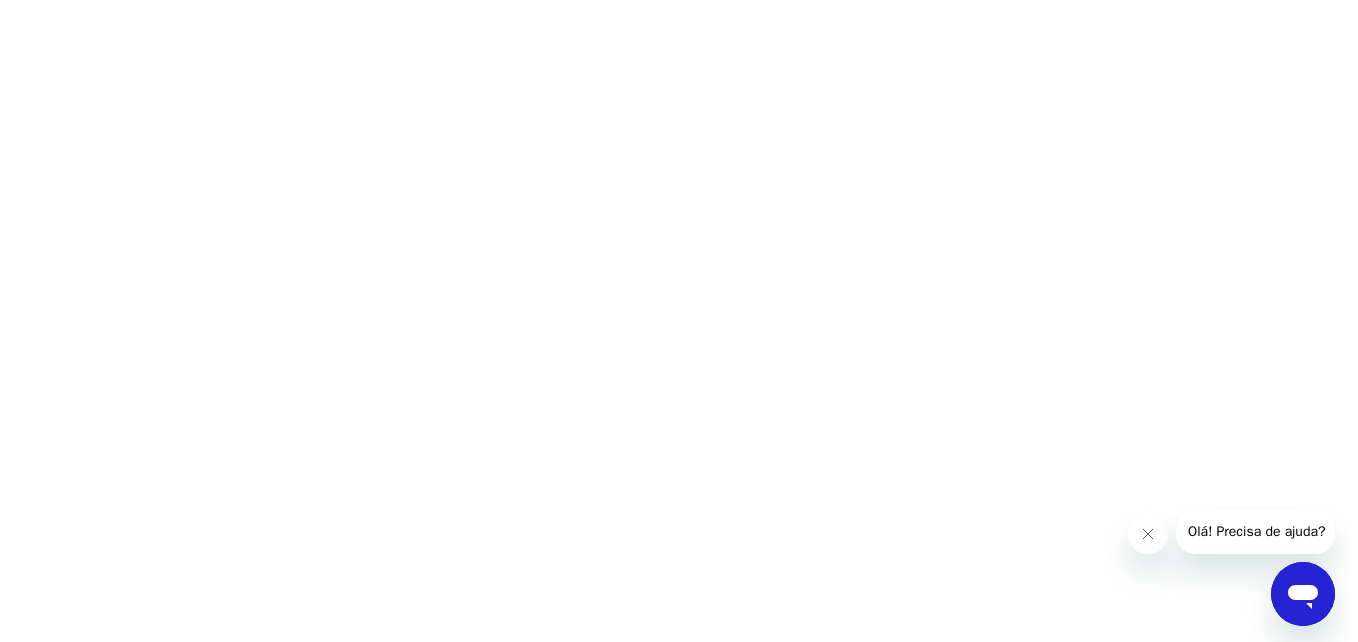 scroll, scrollTop: 0, scrollLeft: 0, axis: both 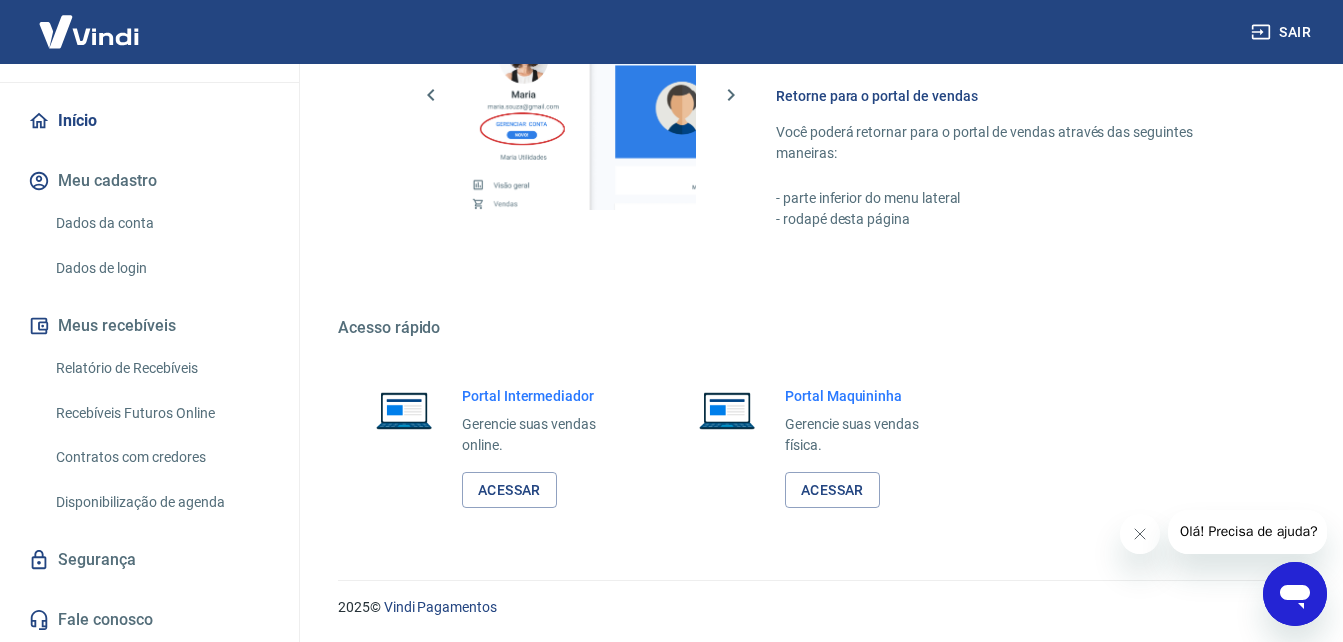 click on "Fale conosco" at bounding box center (149, 620) 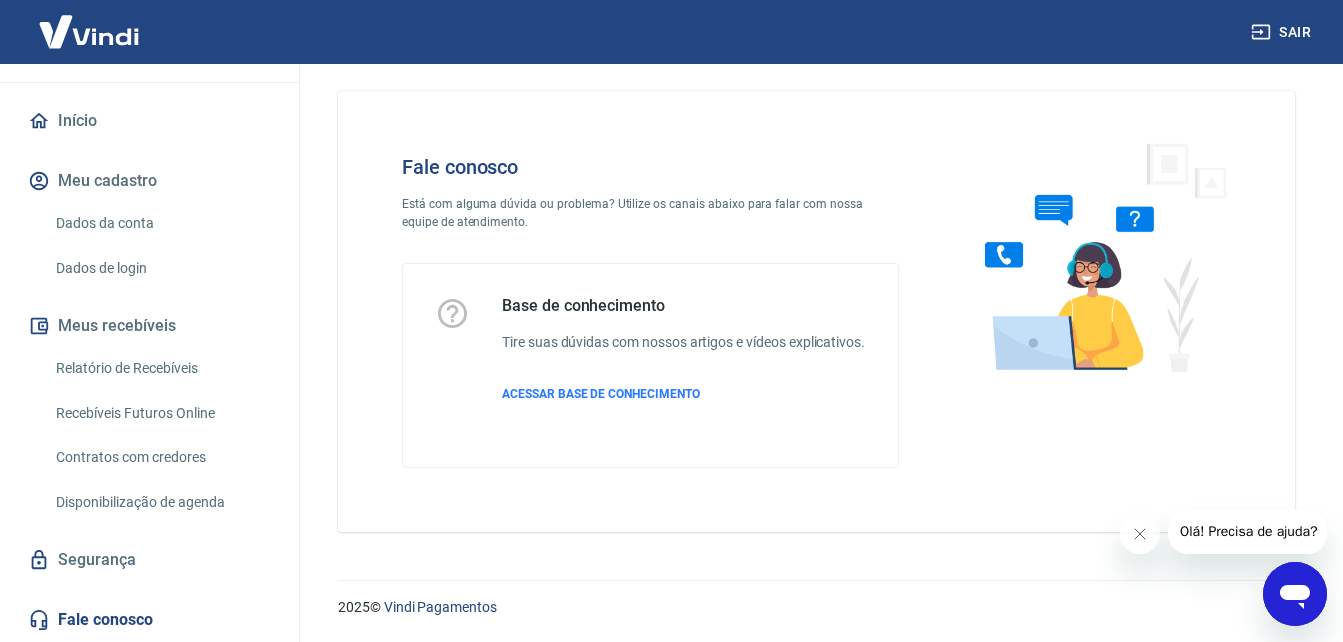 scroll, scrollTop: 34, scrollLeft: 0, axis: vertical 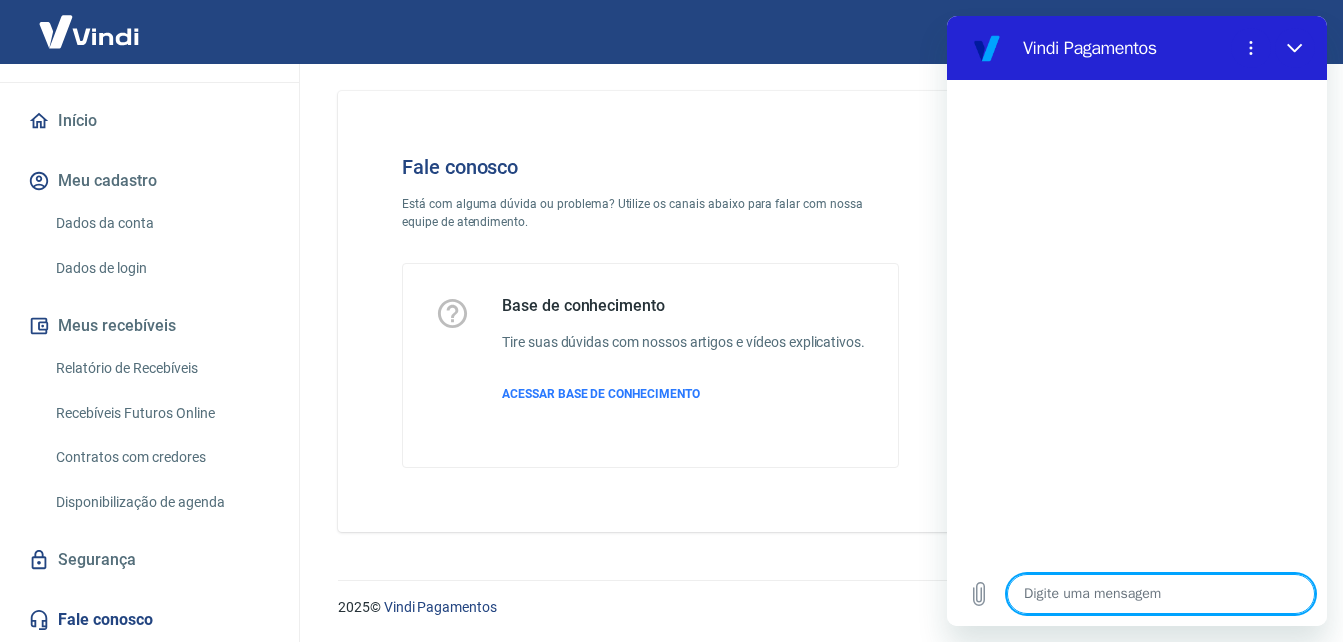 click at bounding box center [1161, 594] 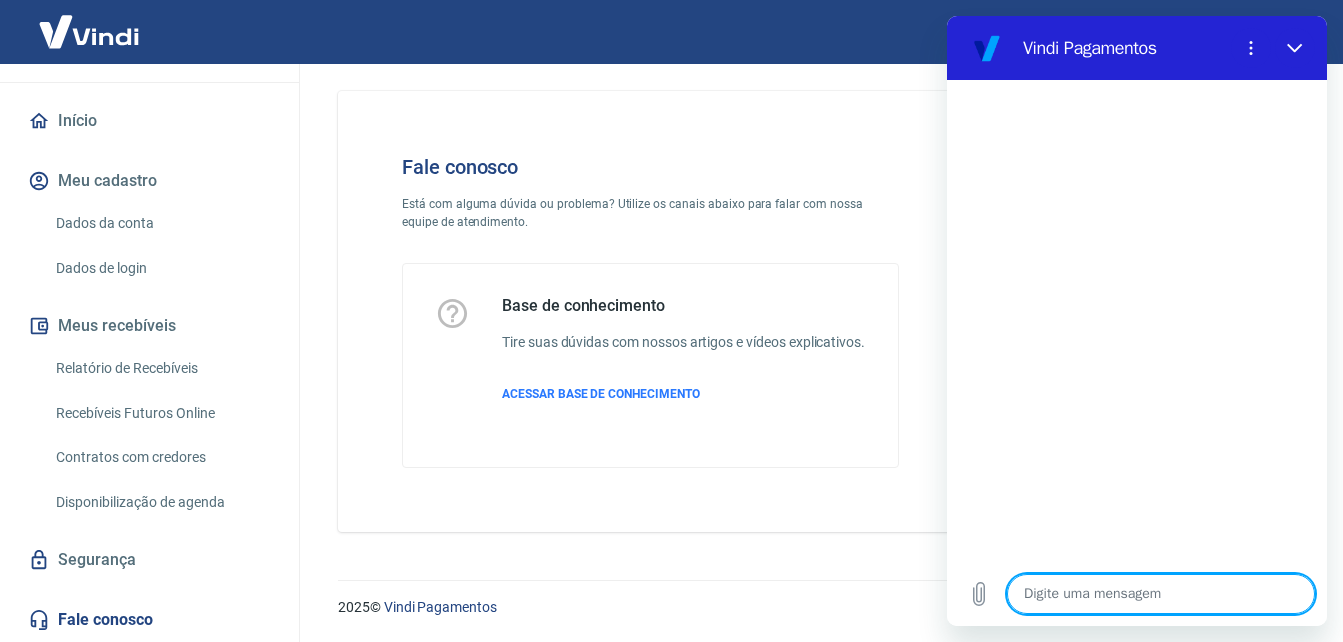 type on "o" 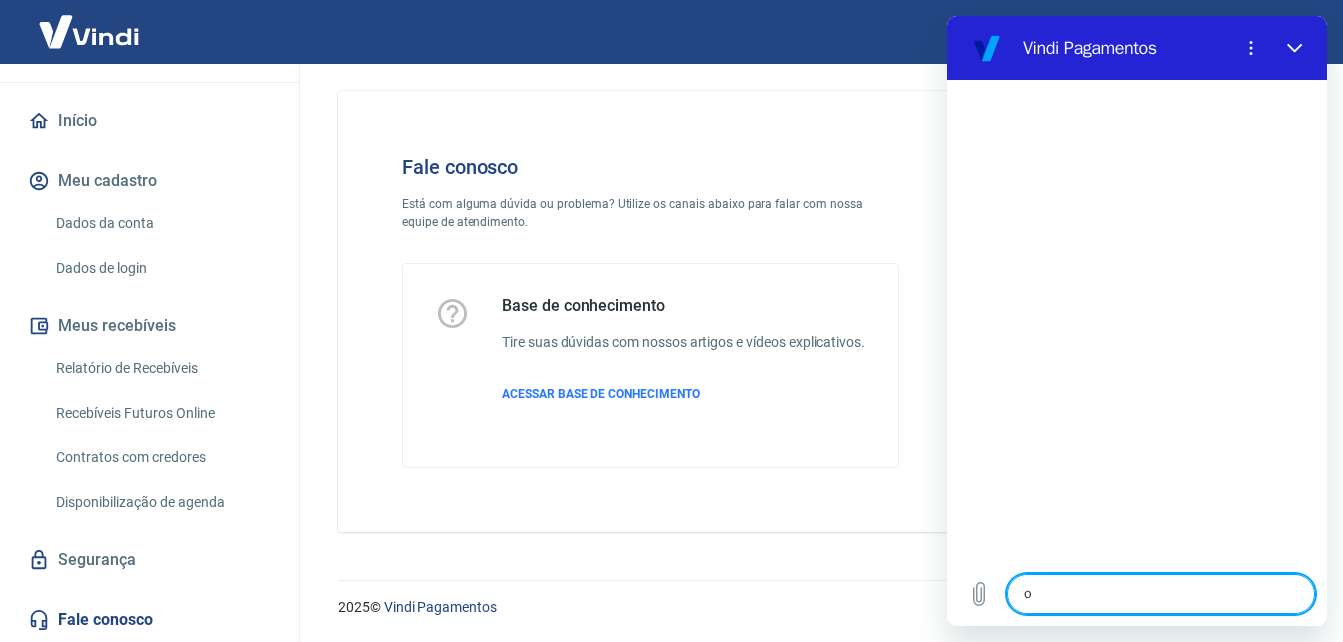 type on "x" 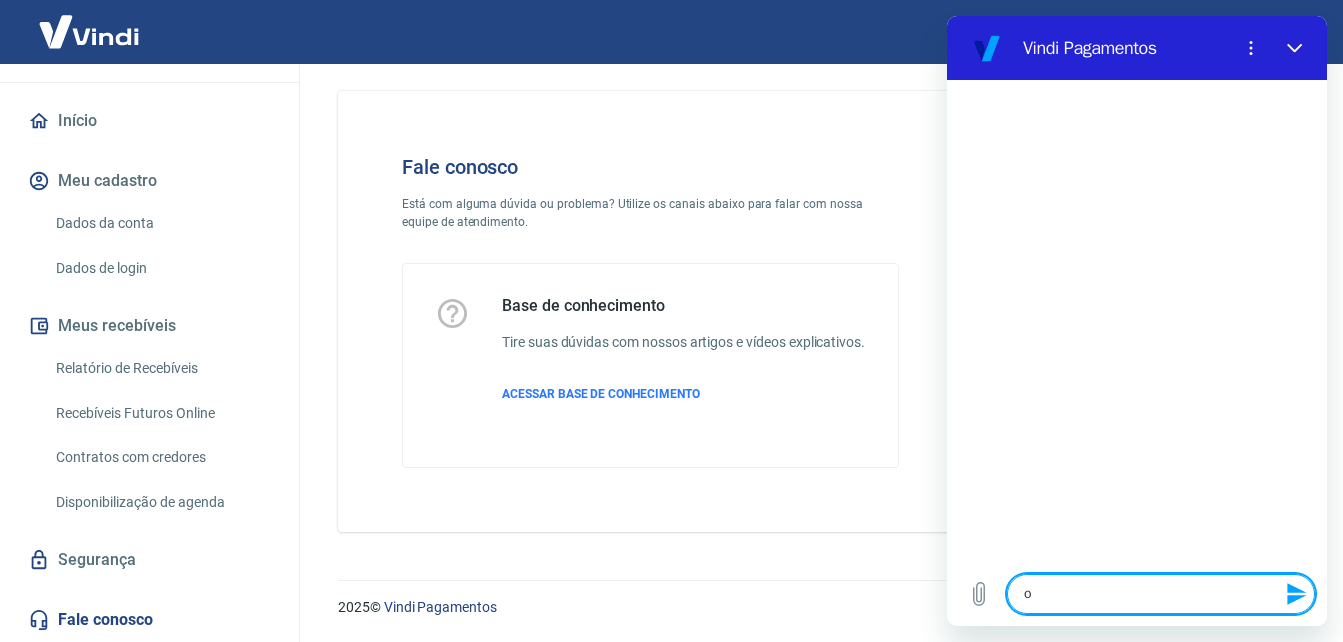 type on "om" 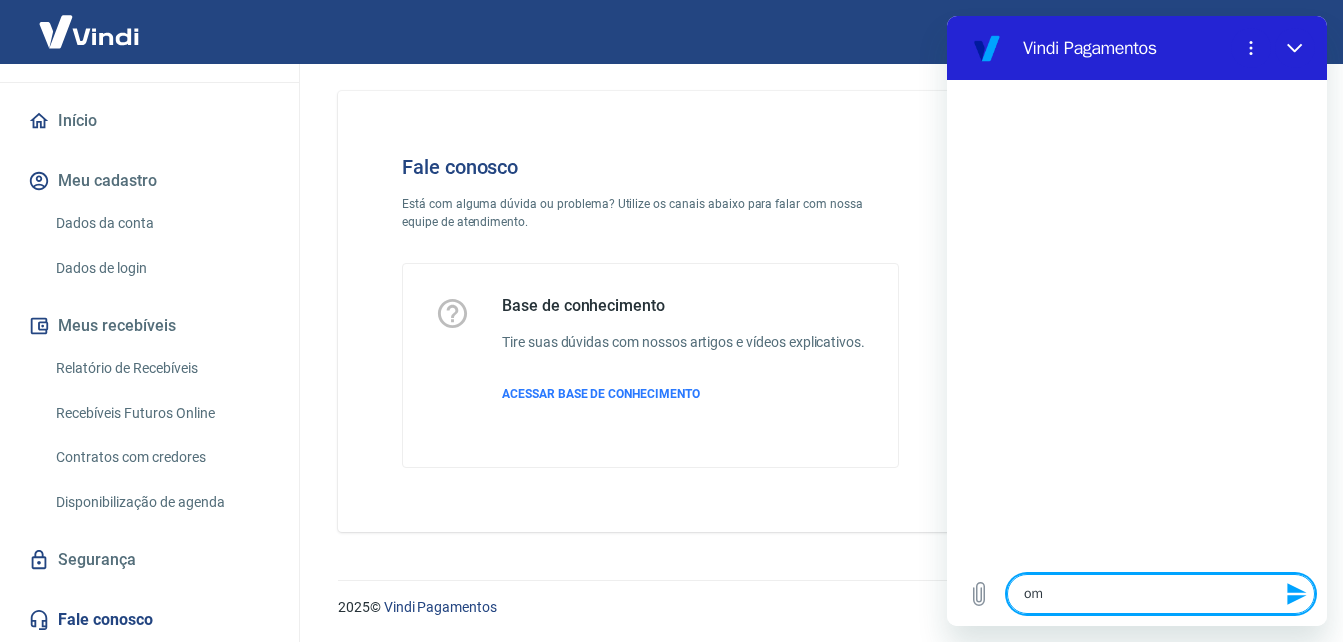 type on "om" 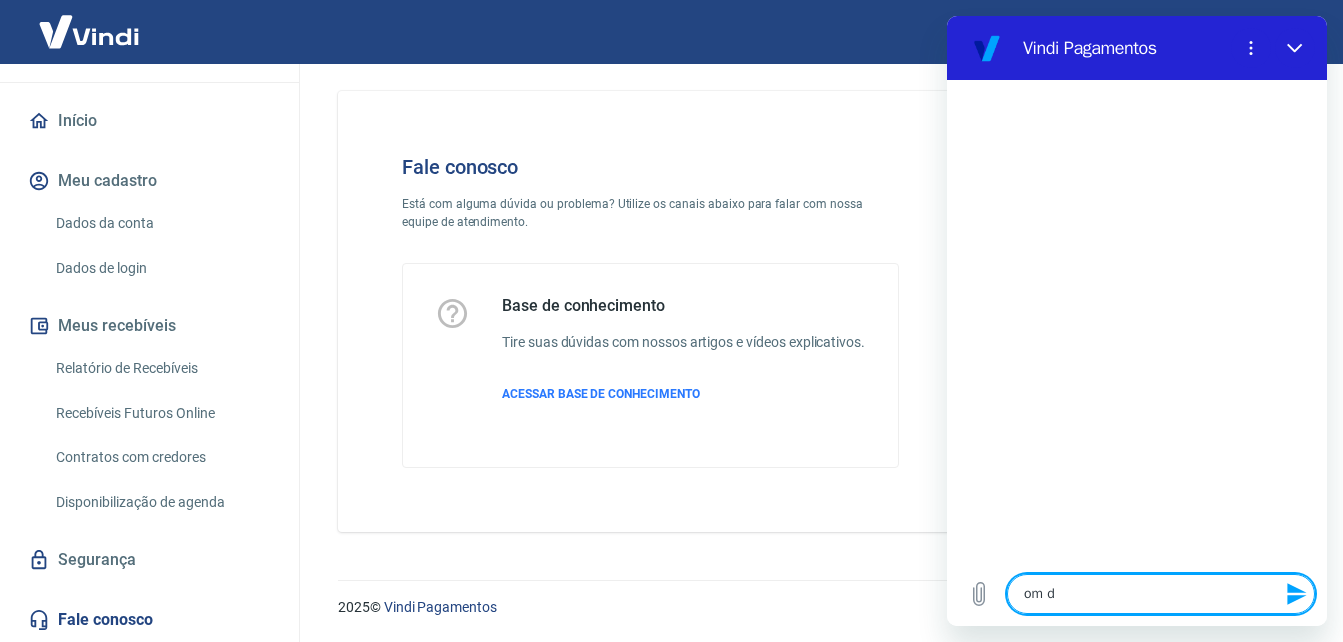 type on "om do" 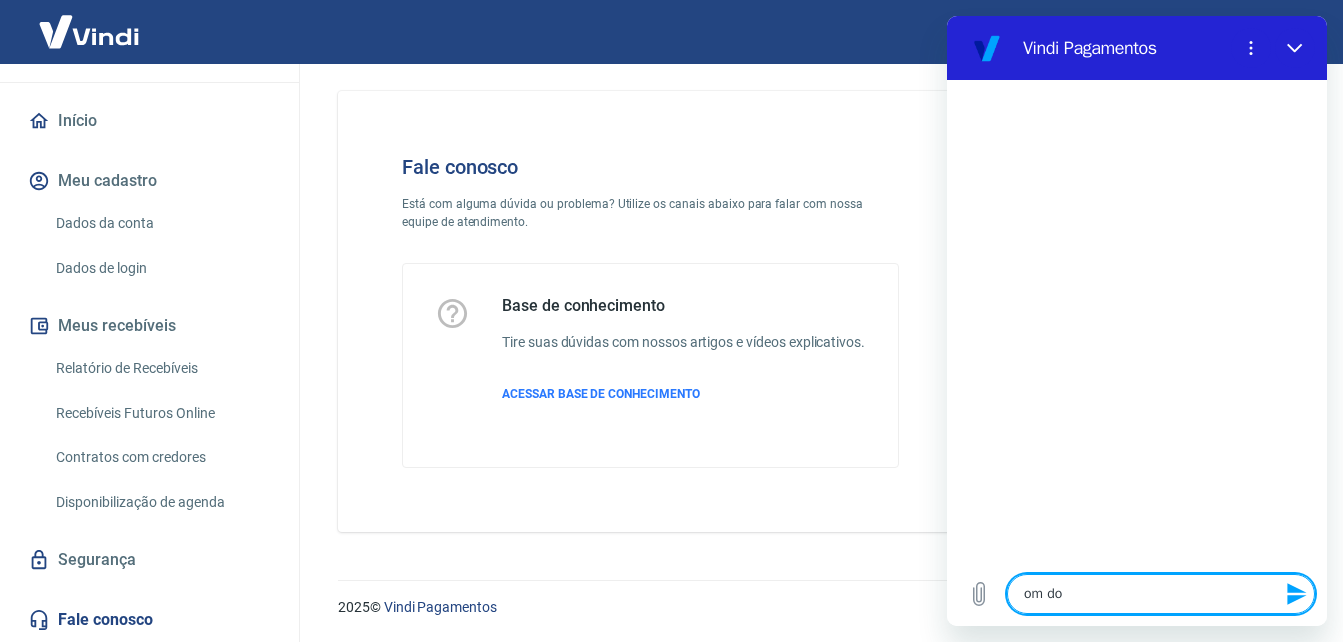 type on "om d" 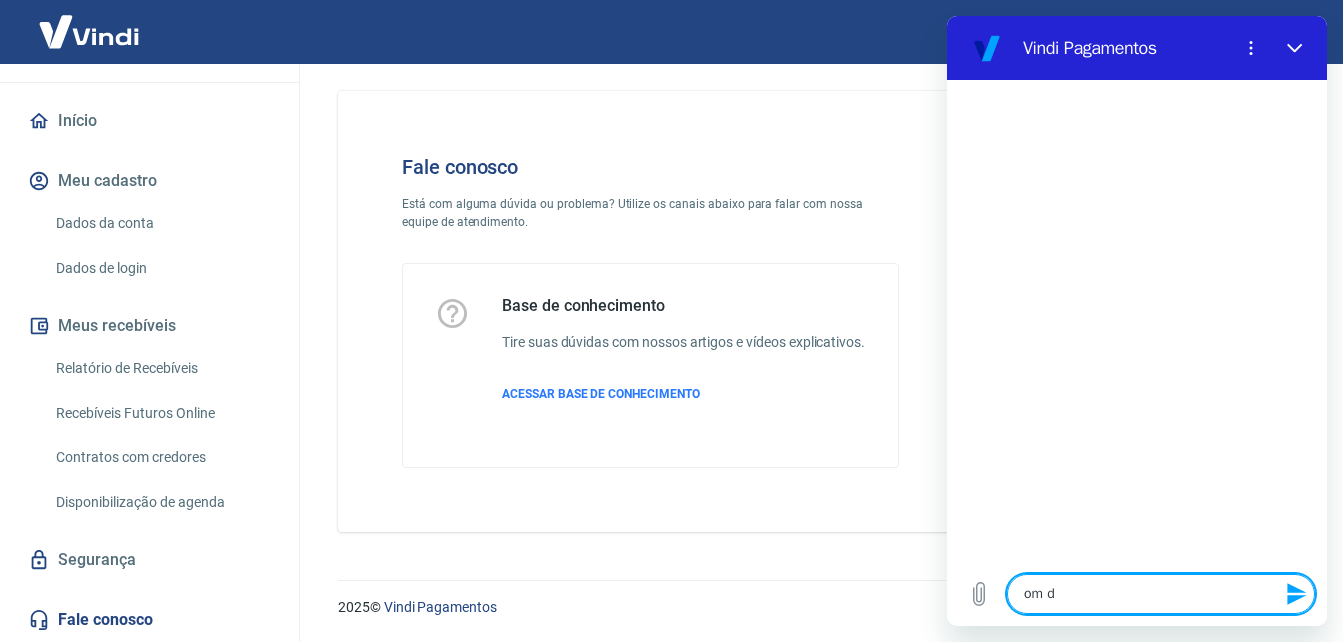 type on "om" 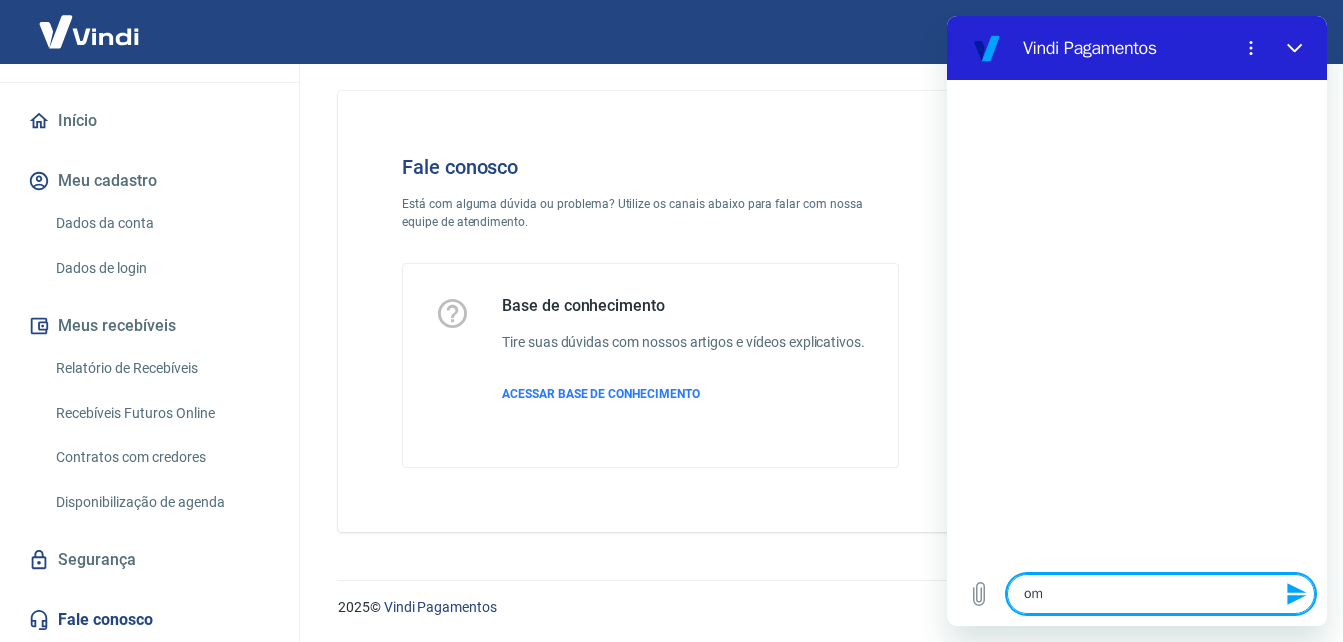type on "om" 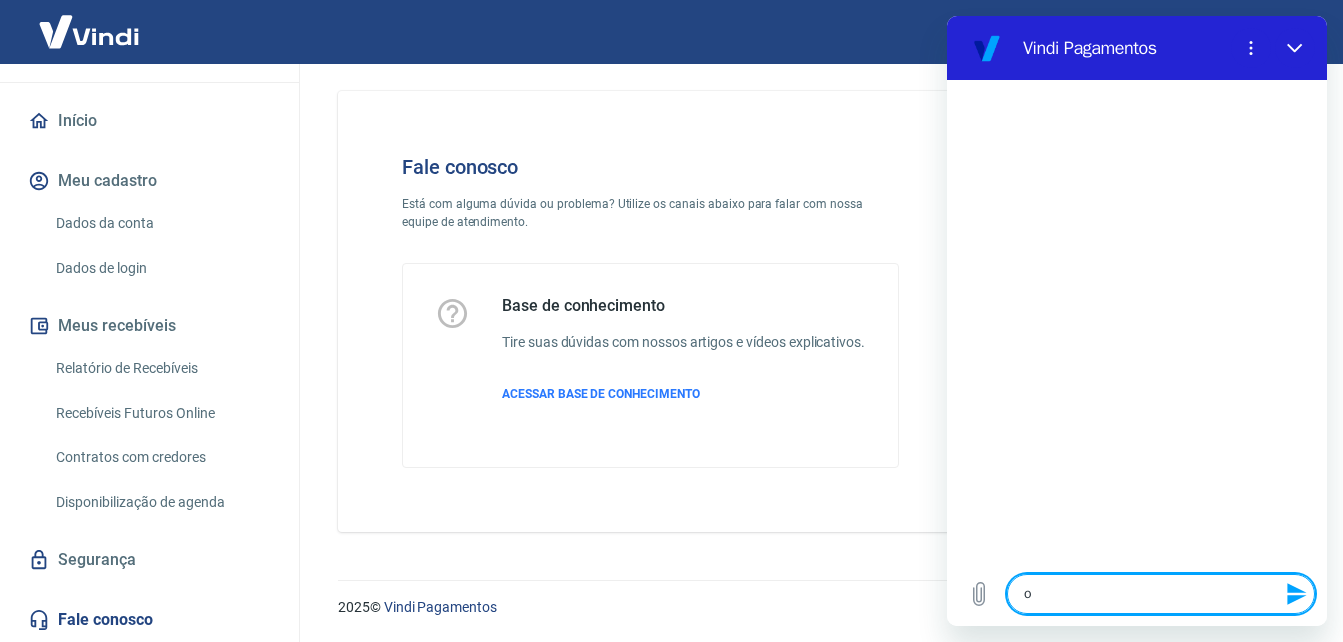 type 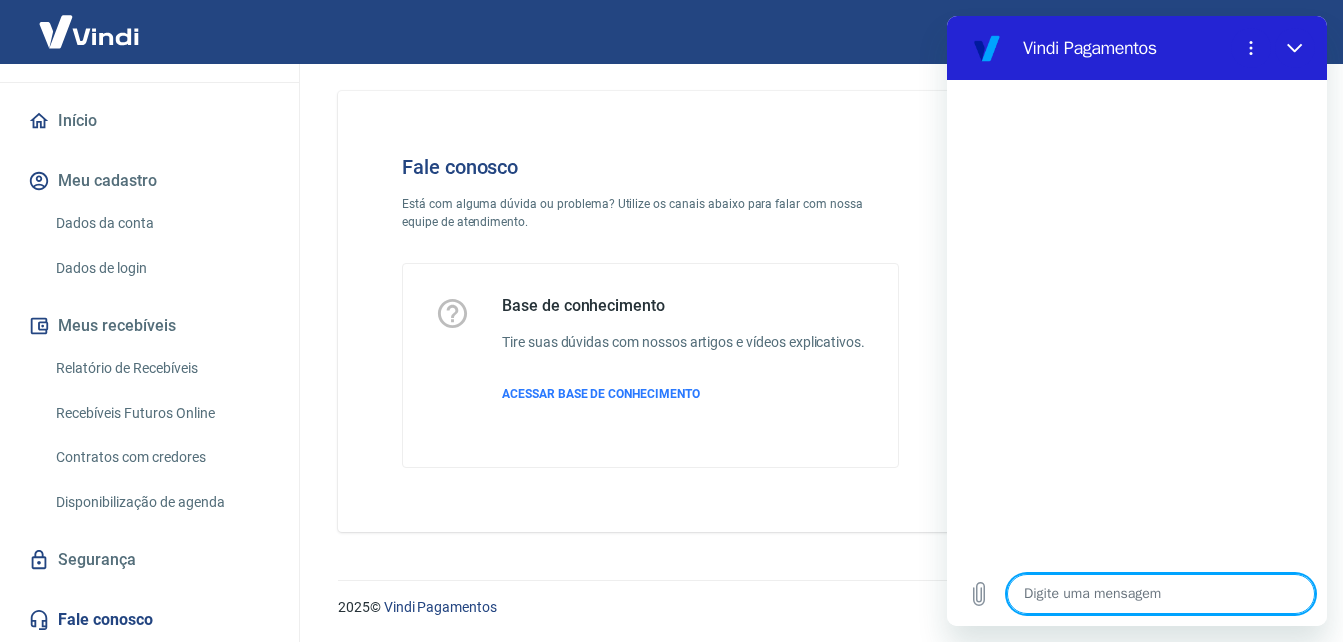 type on "B" 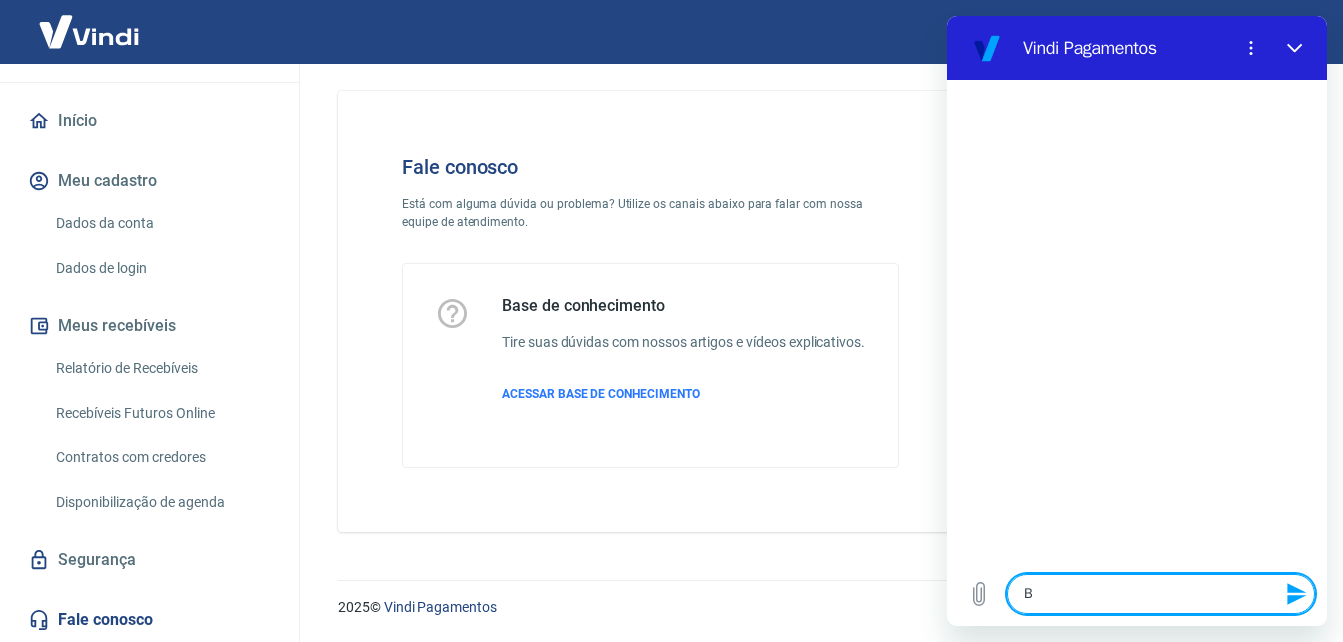 type on "Bo" 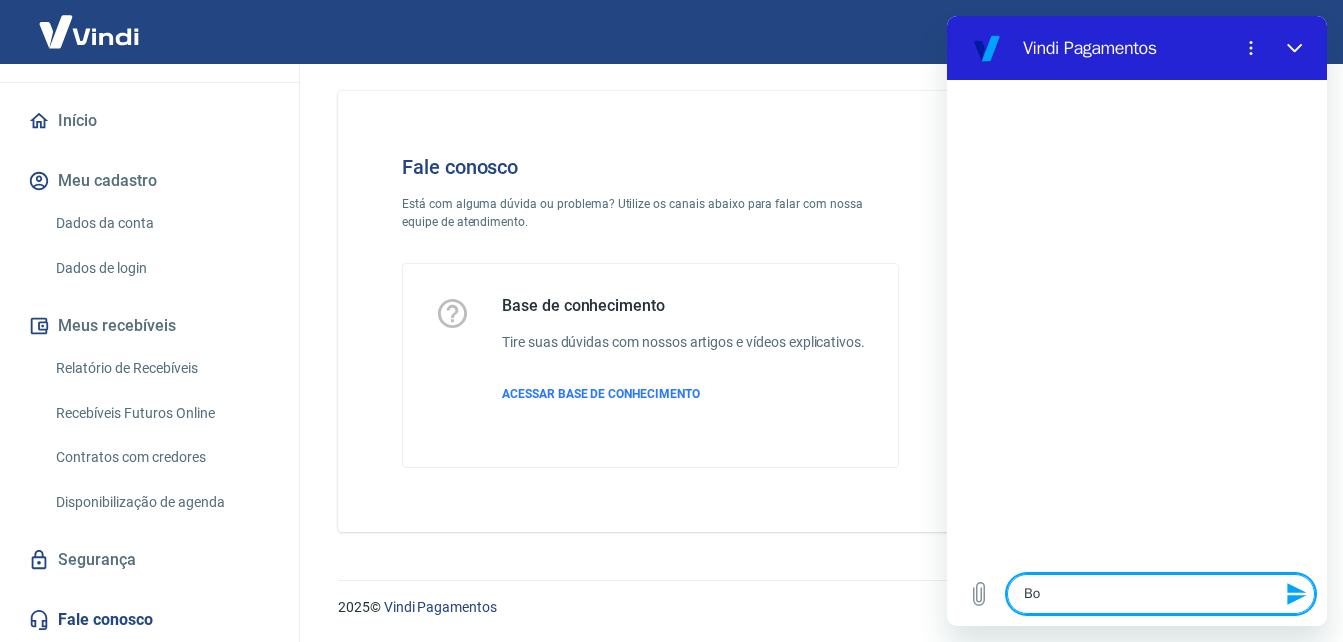 type on "Bom" 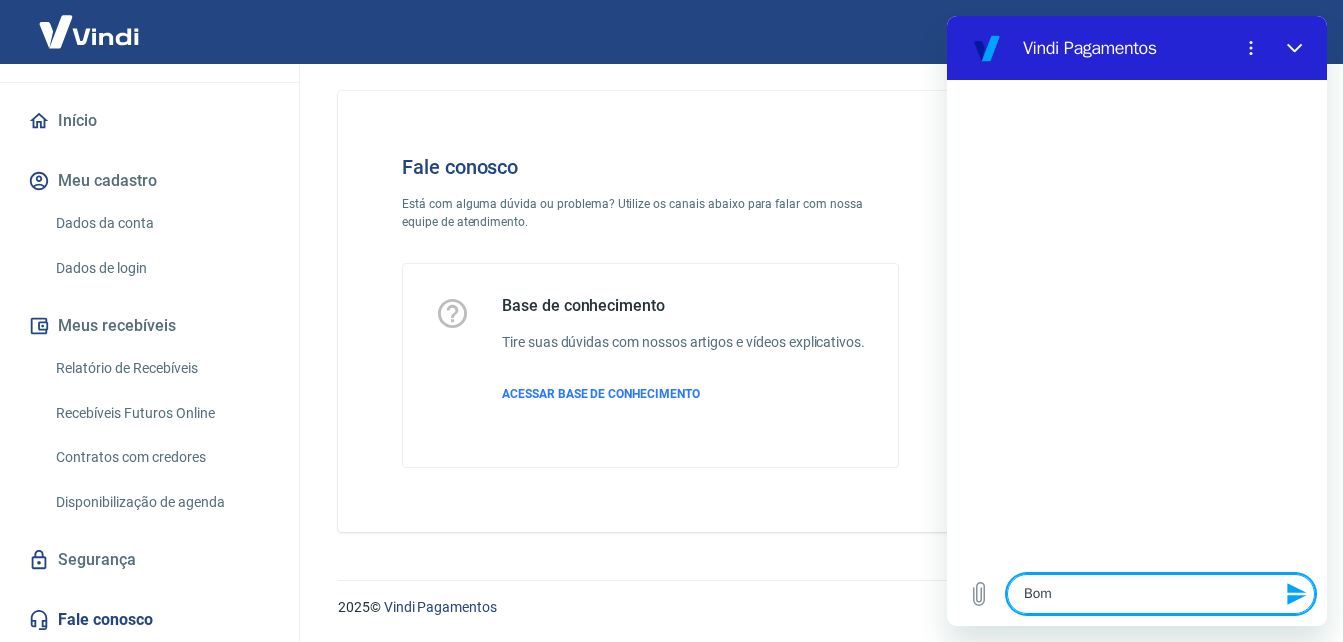 type on "Bom" 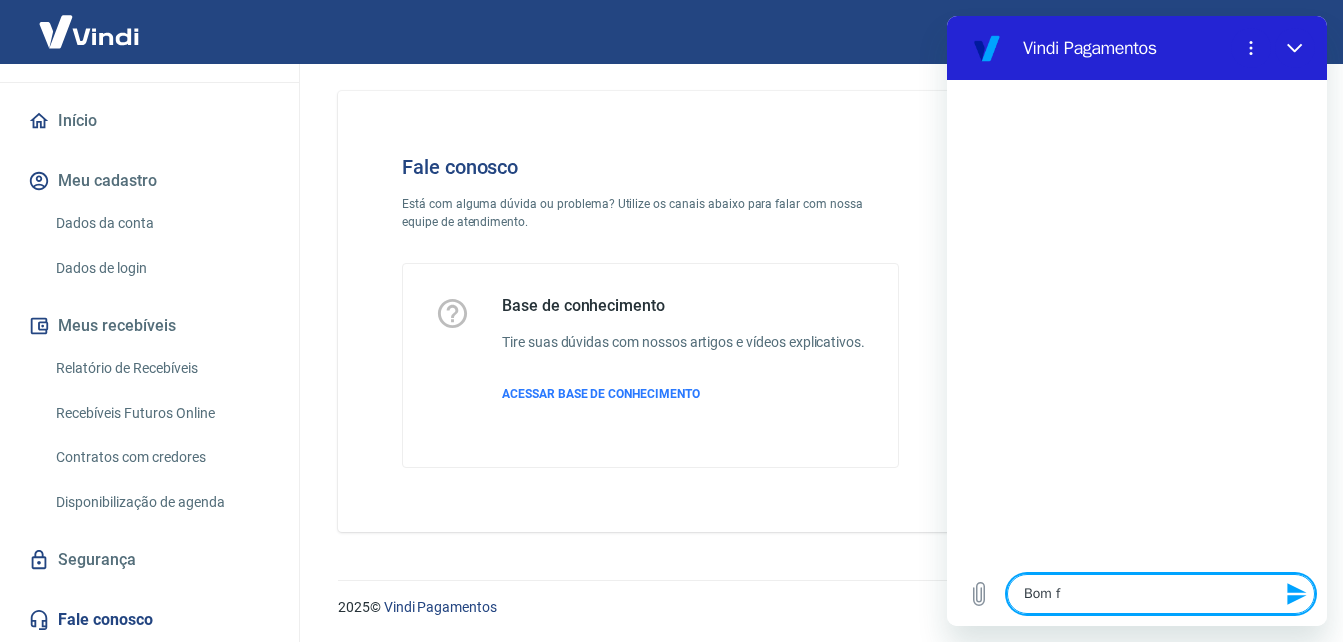 type on "Bom" 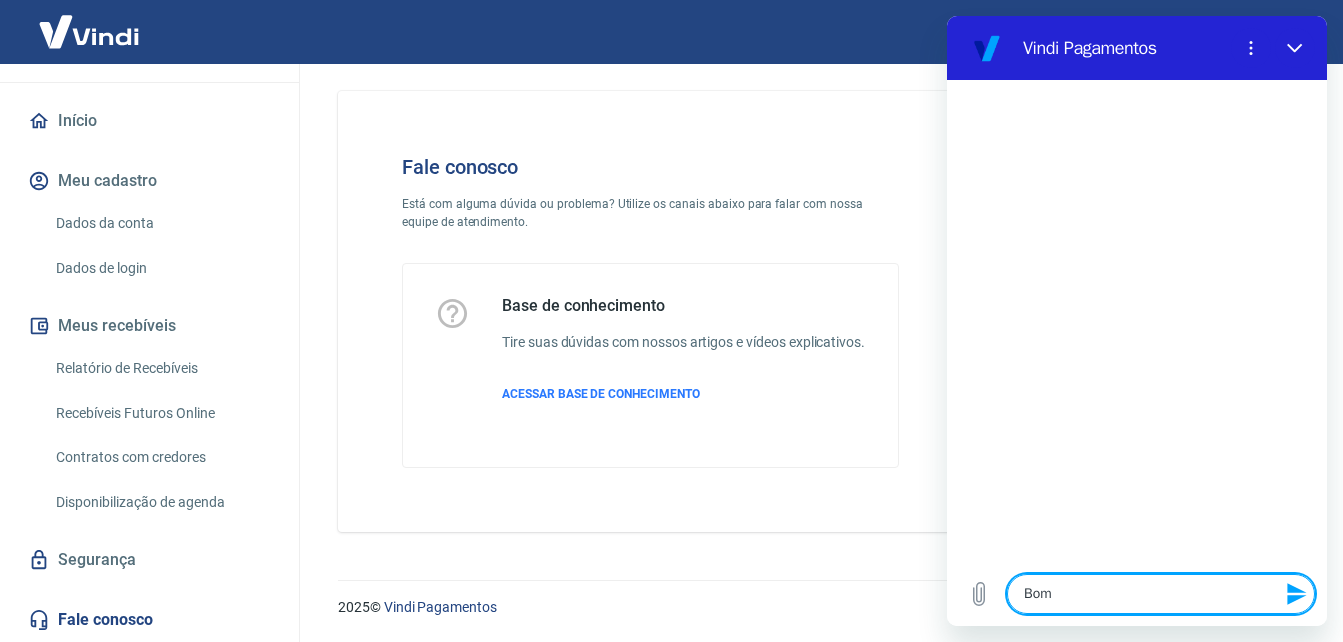 type on "Bom d" 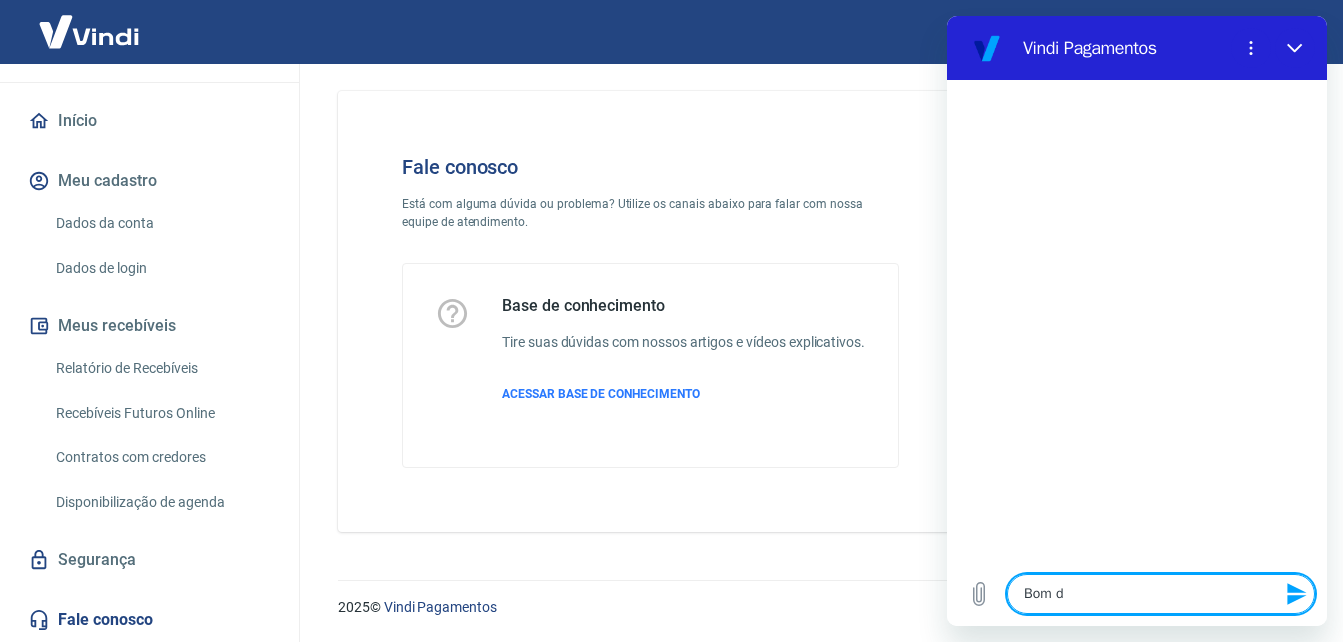 type on "Bom di" 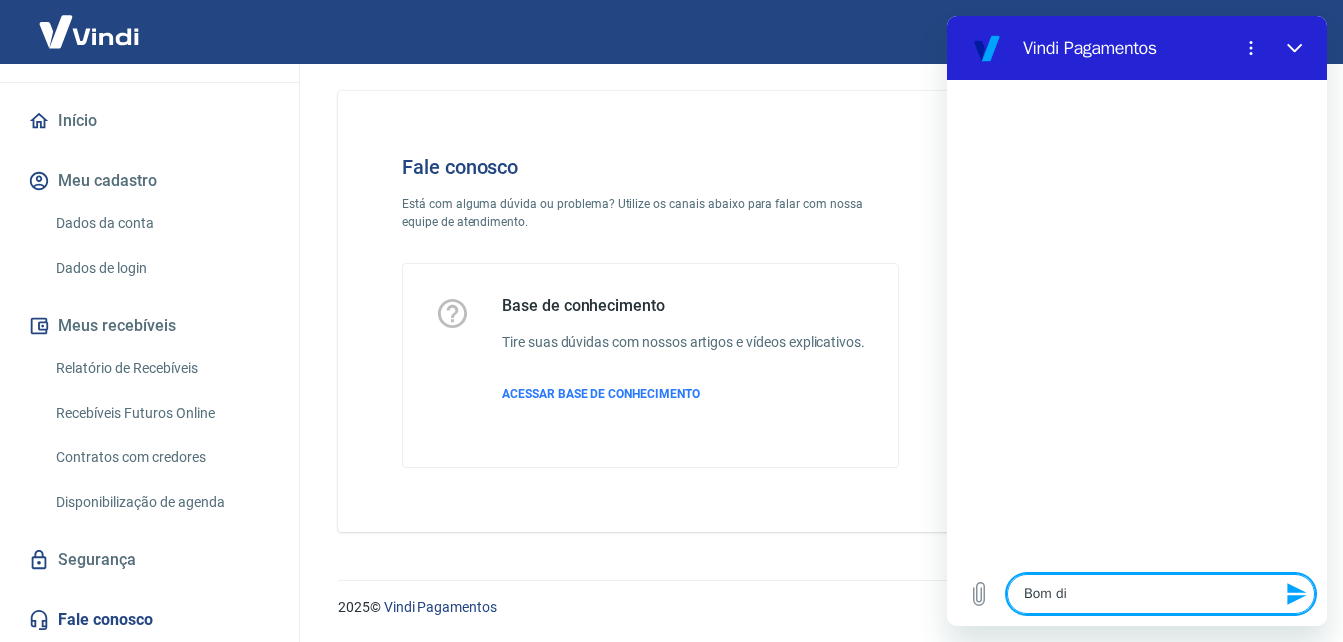 type on "Bom dia" 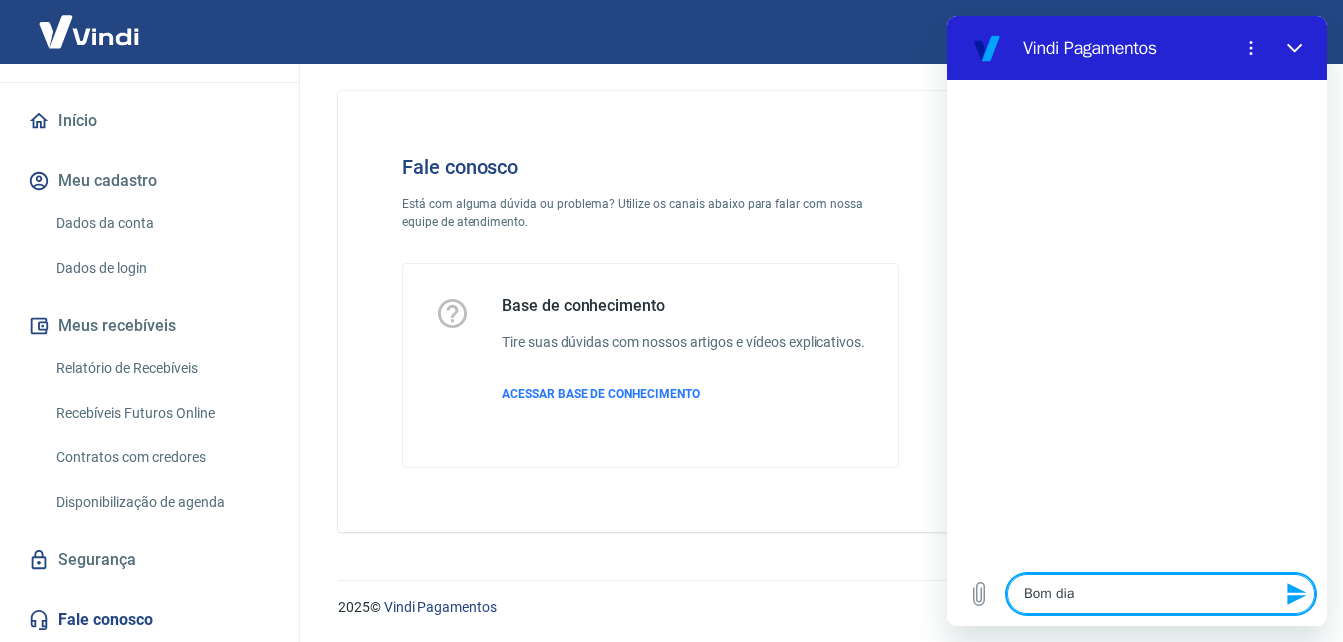 type on "Bom dia!" 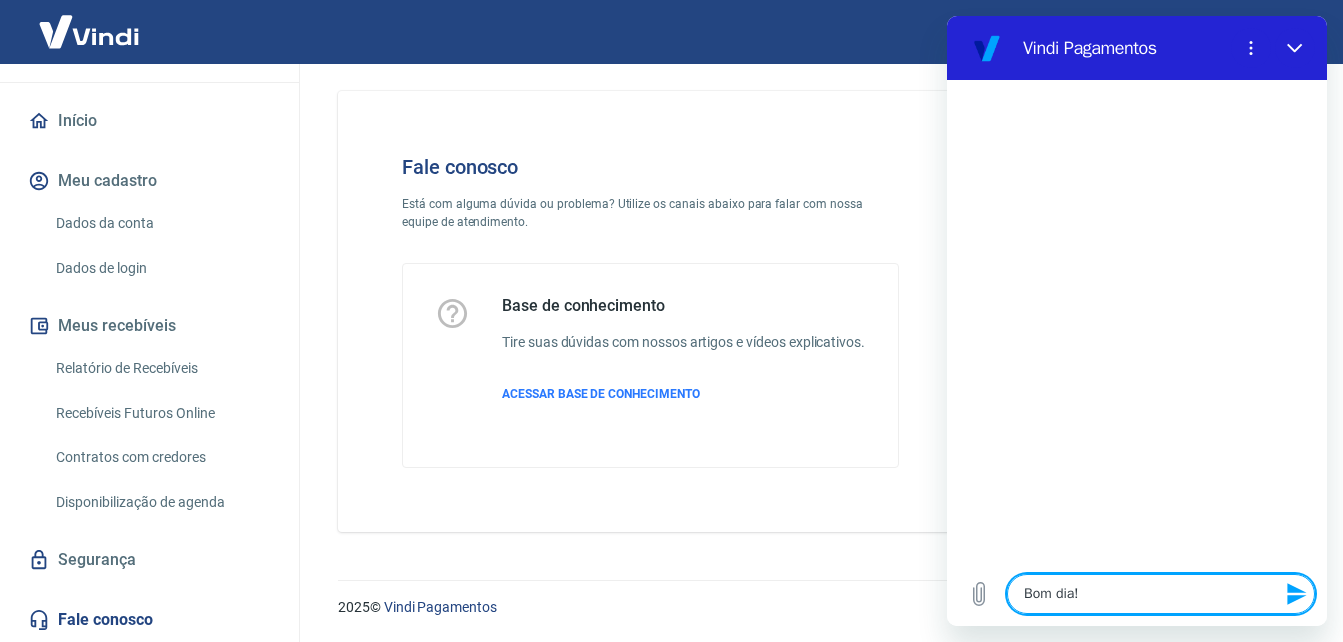 type 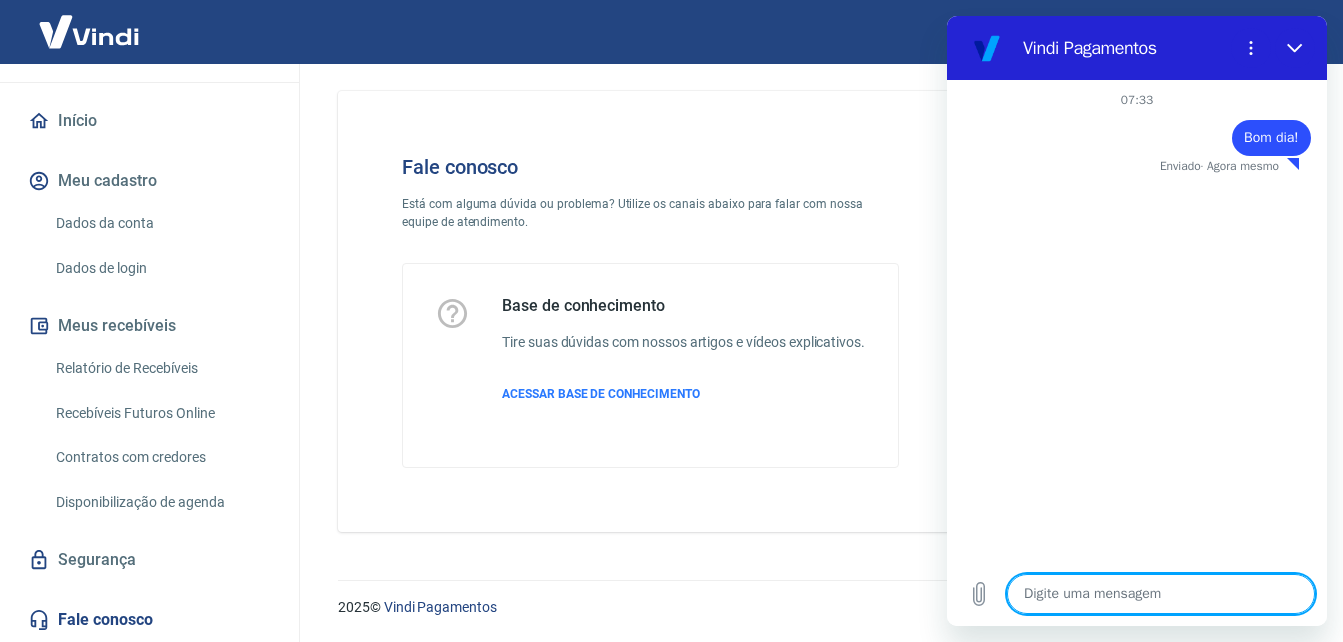 type on "x" 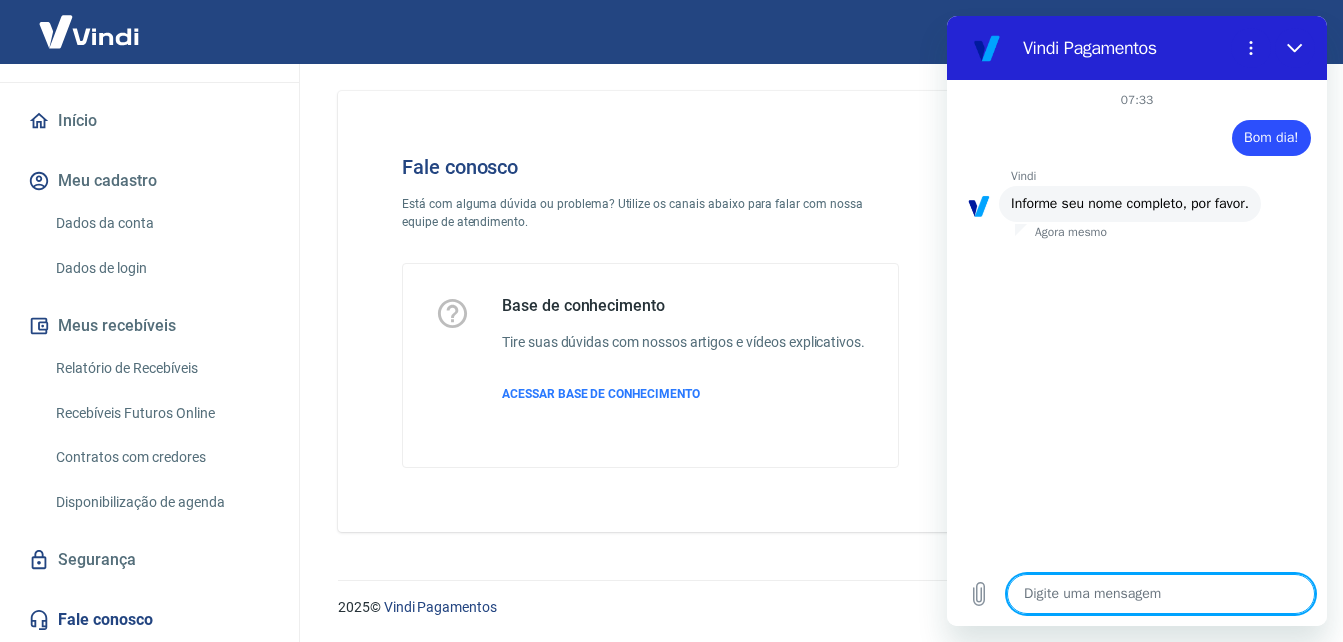 type on "G" 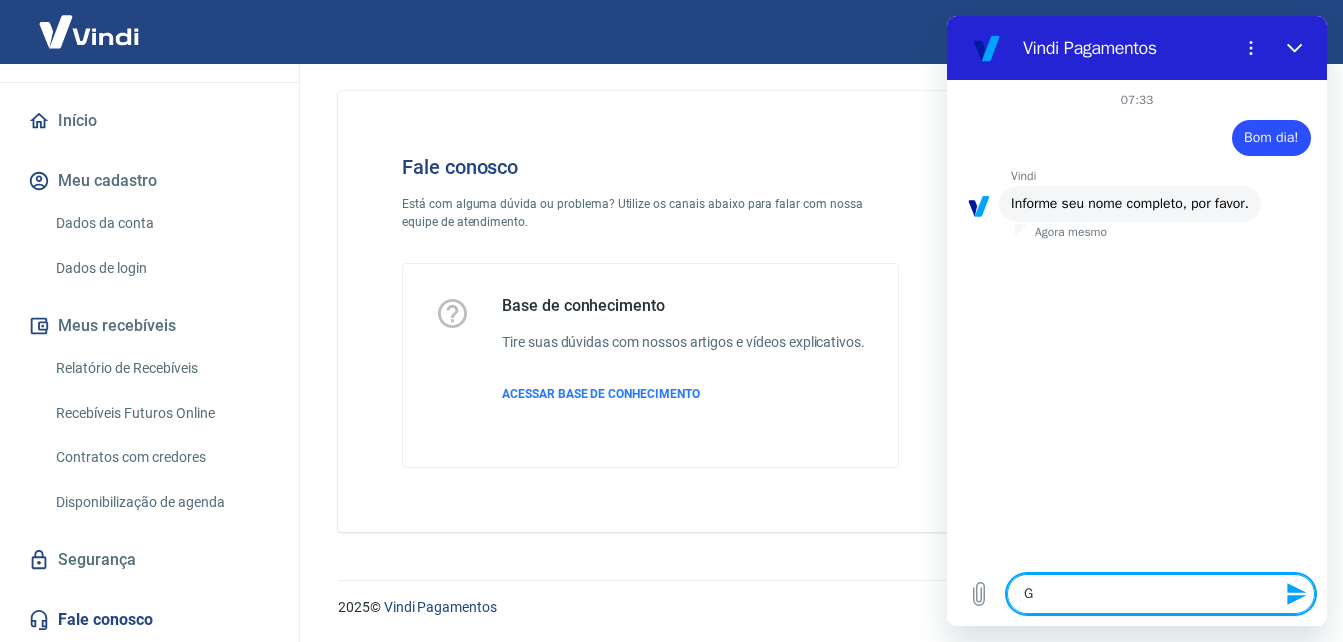 type on "Ga" 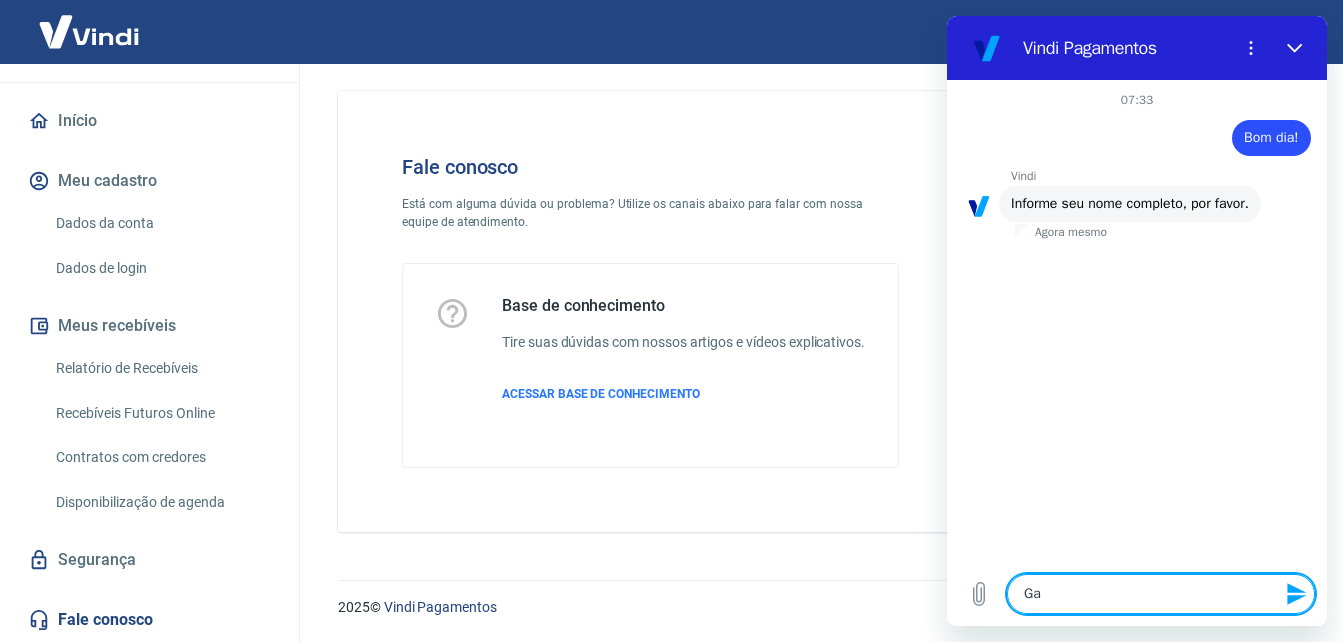 type on "Gab" 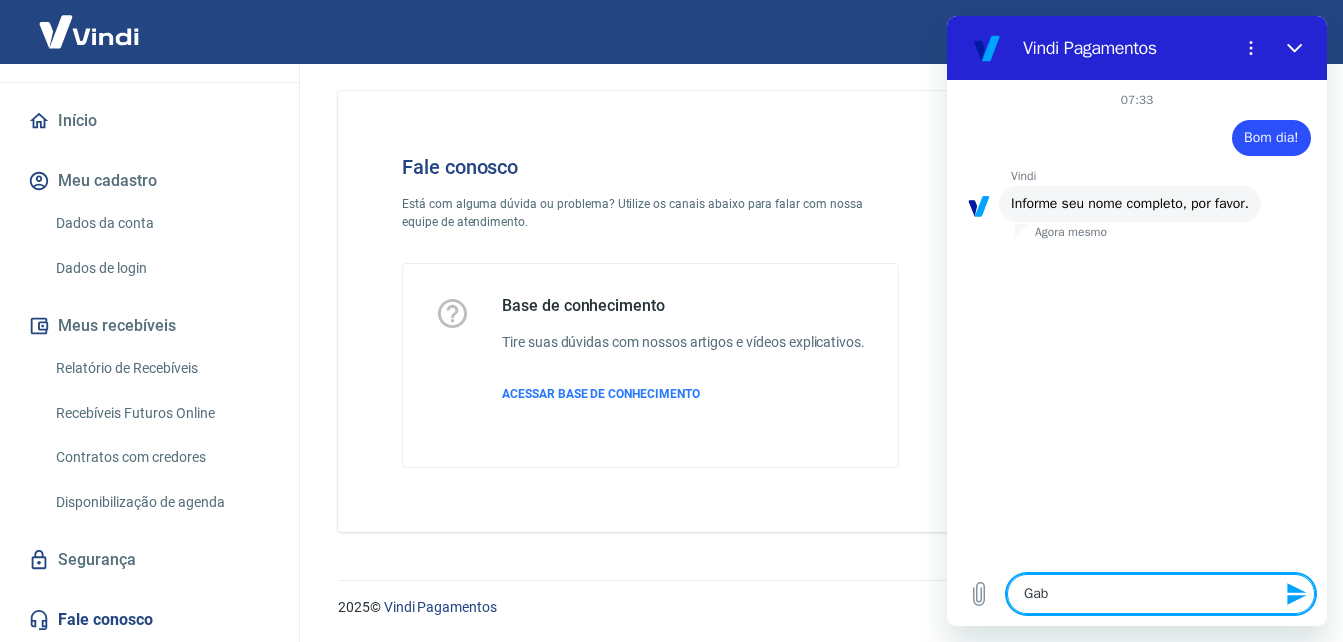type on "Gabr" 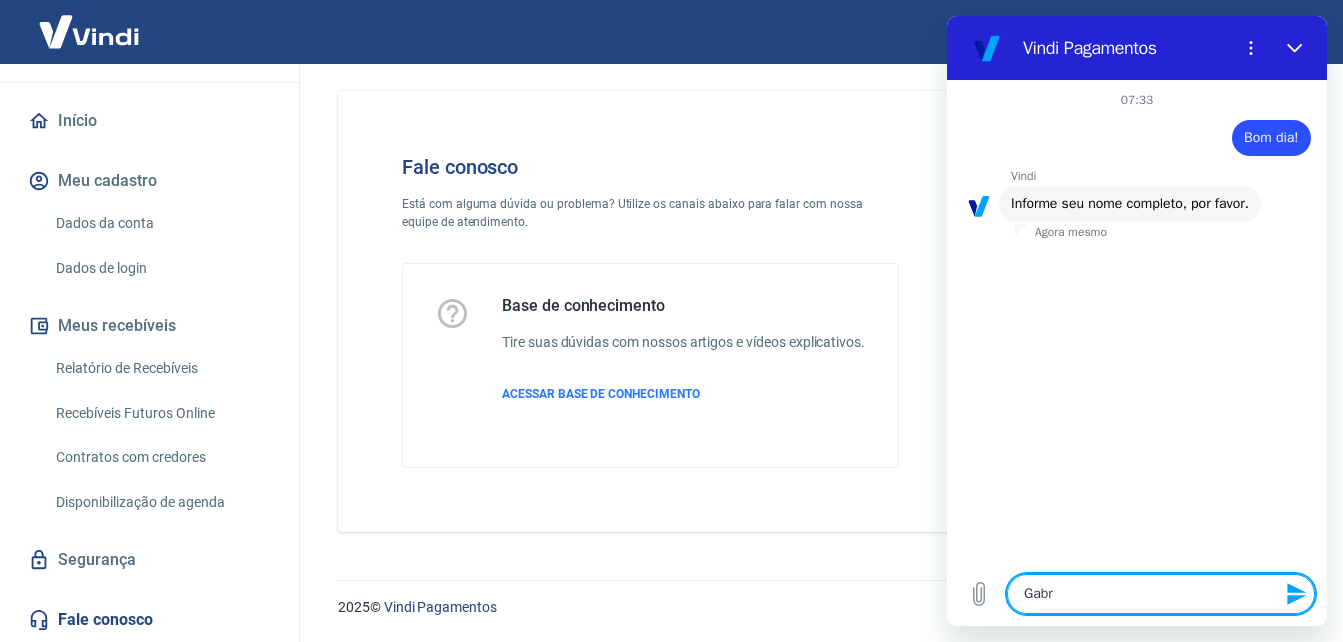 type on "[FIRST]" 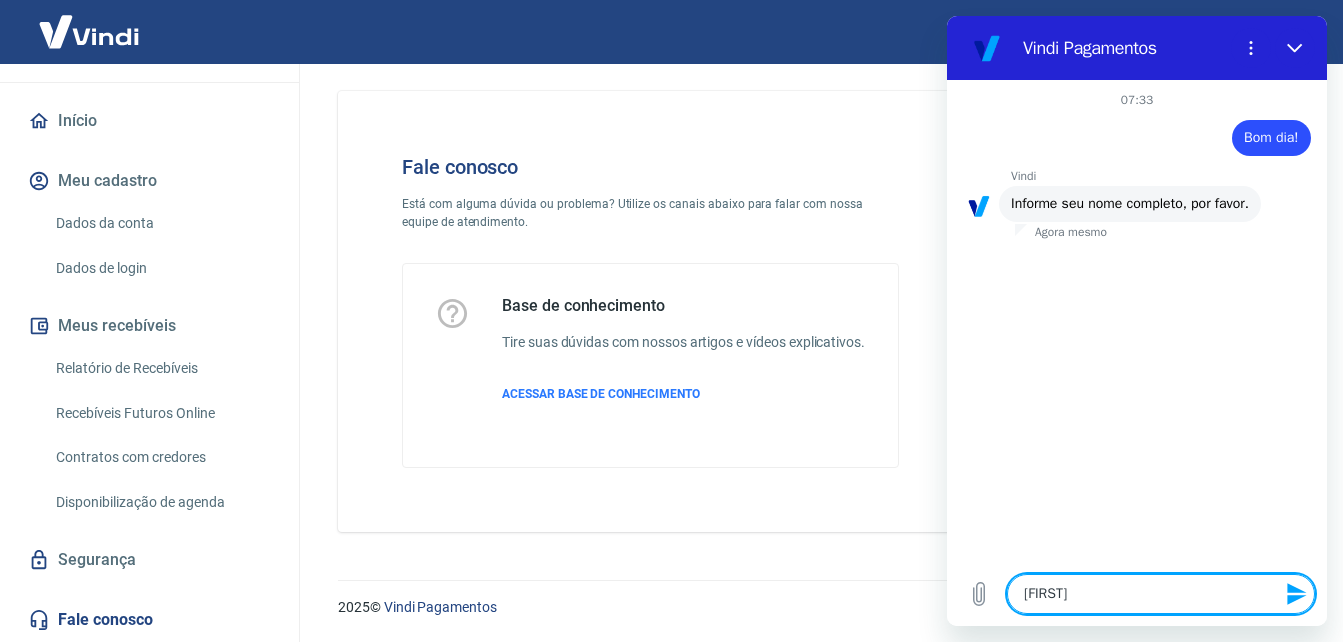 type on "Gabrie" 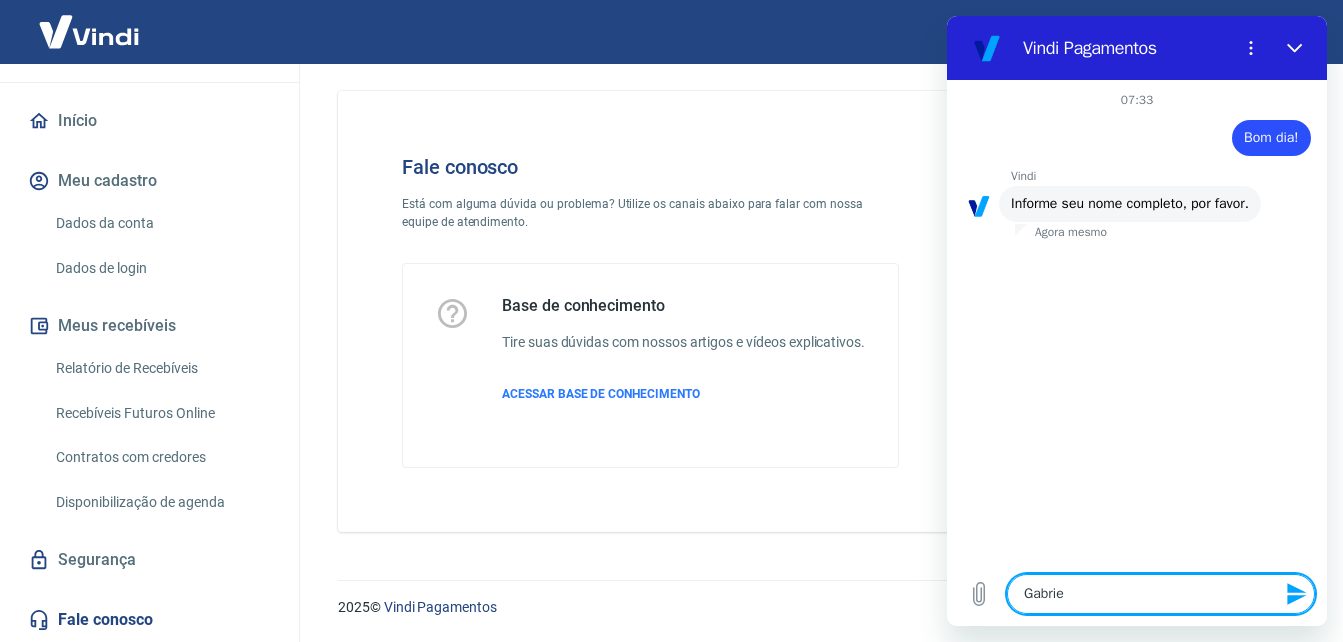 type on "[FIRST]" 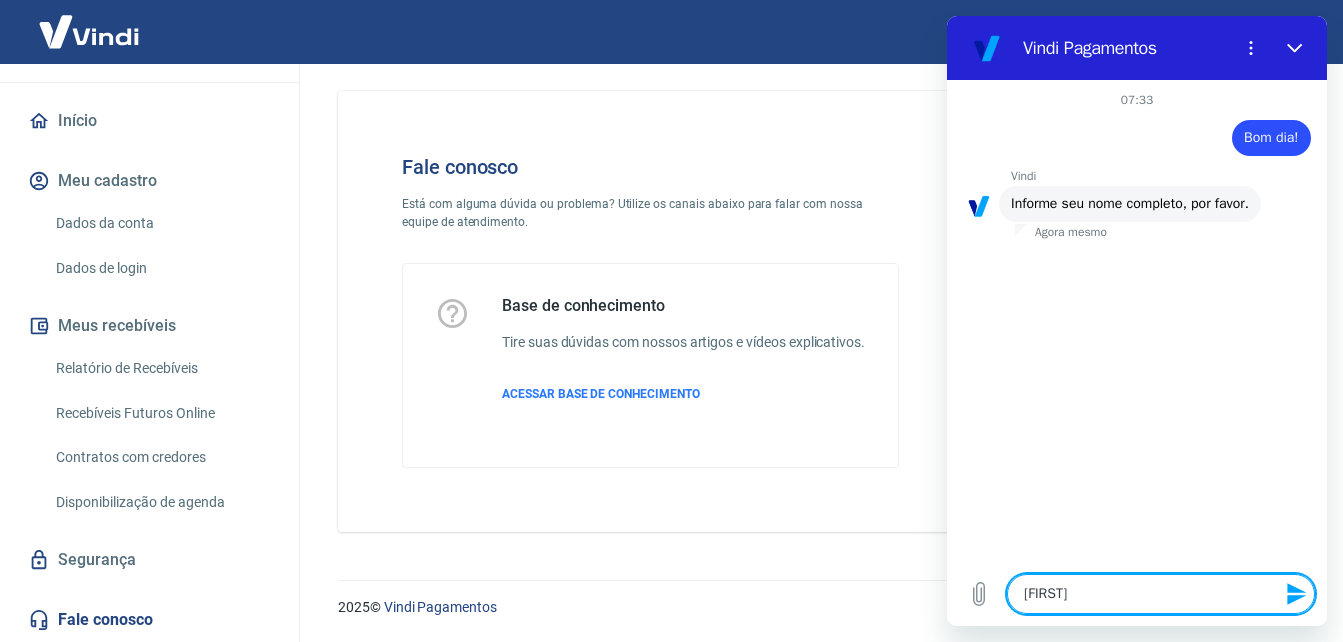 type on "[FIRST]" 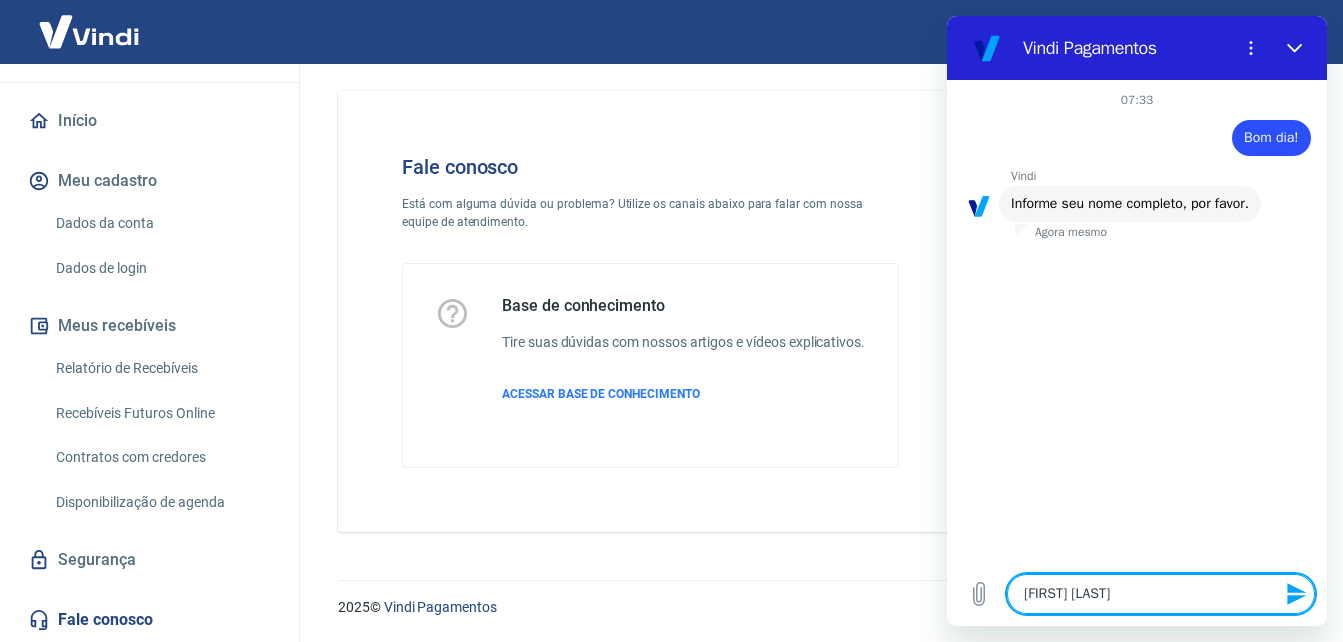 type on "[FIRST] [LAST]" 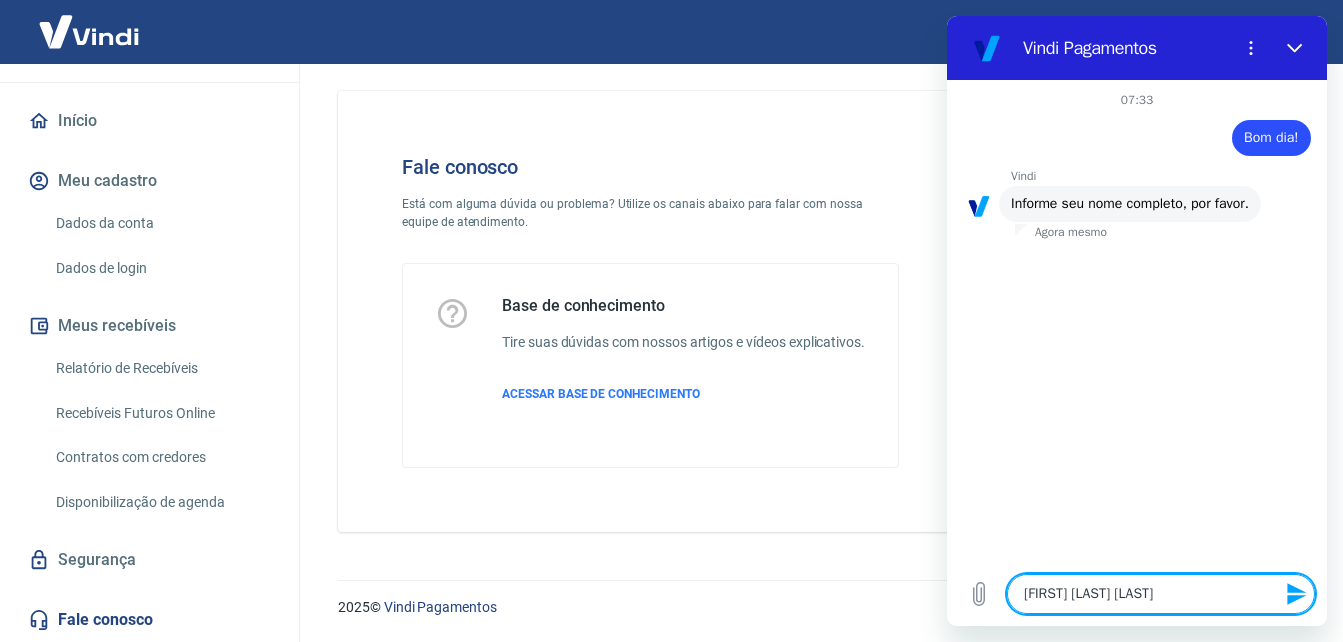 type on "[FIRST] [LAST] [LAST]" 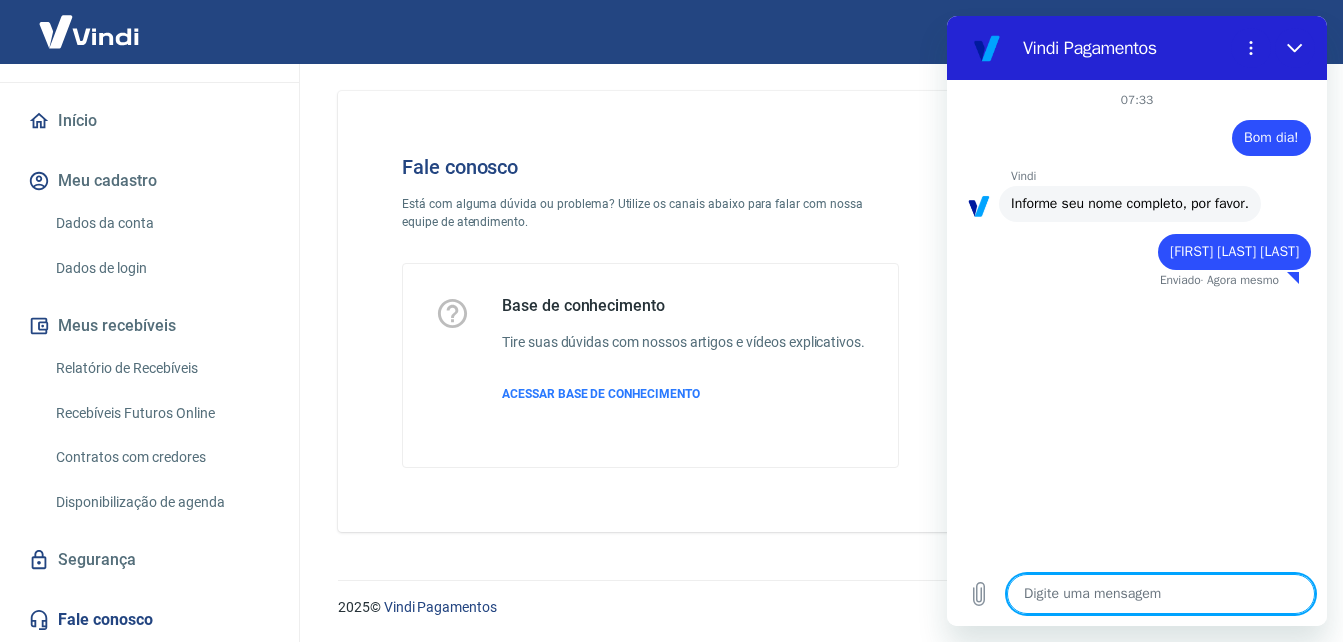 type on "x" 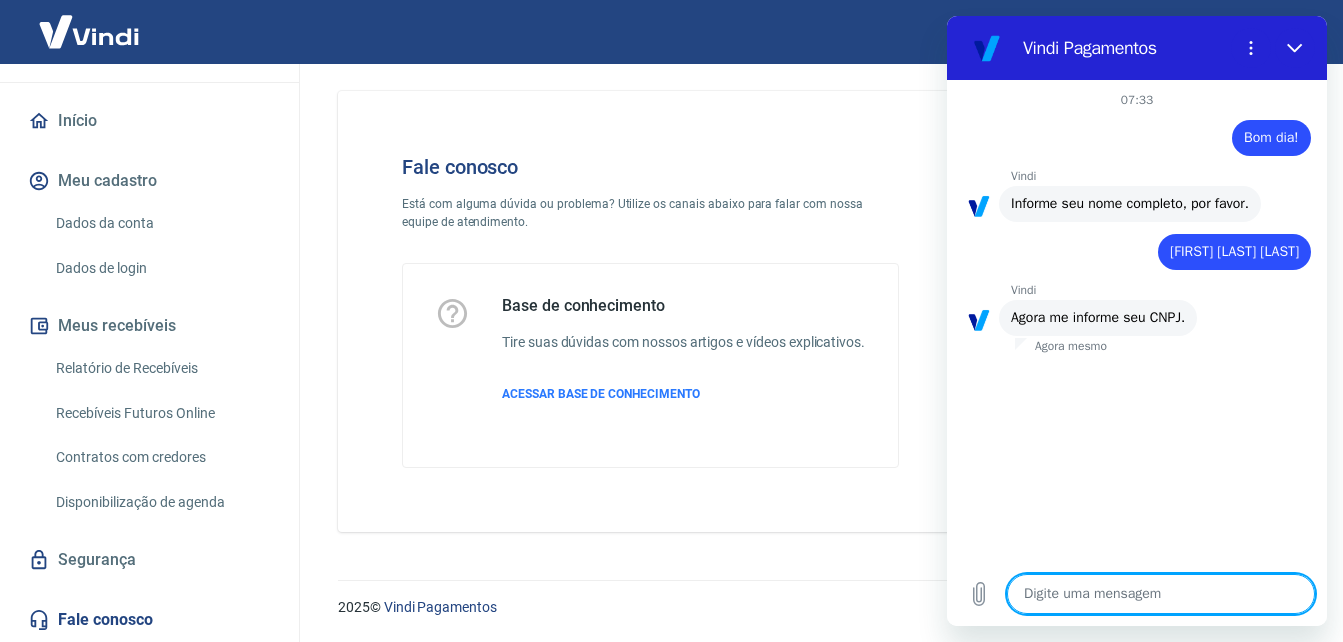 click at bounding box center [1161, 594] 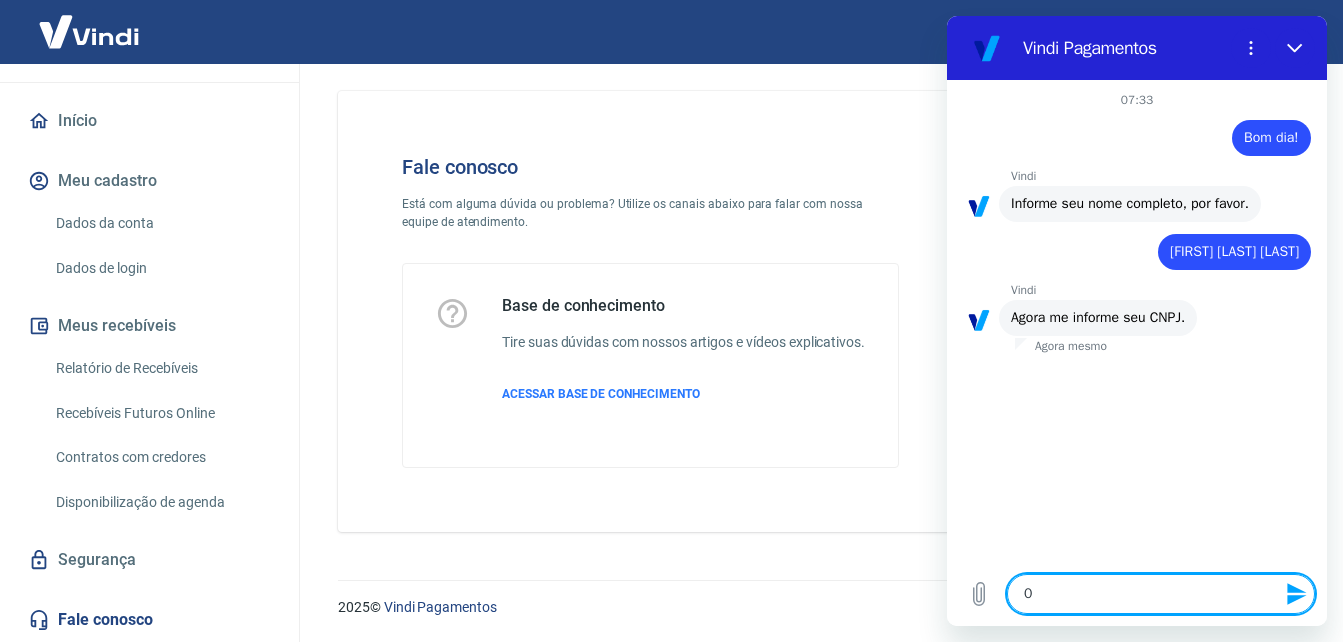 type on "03" 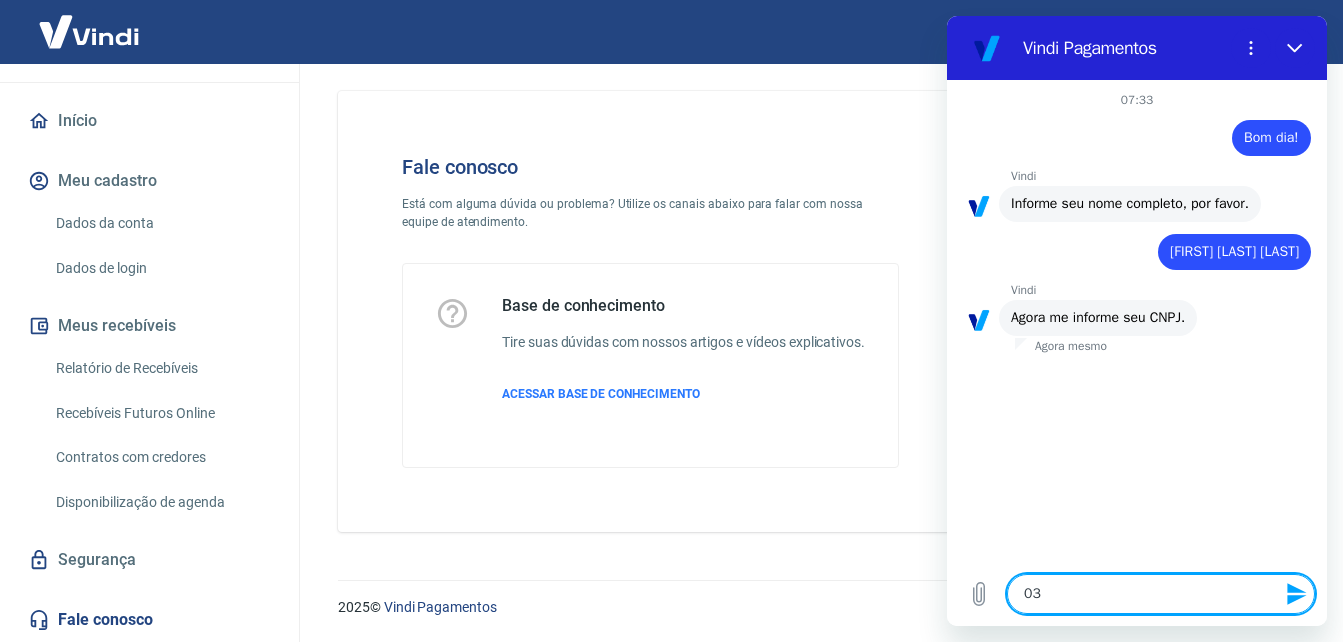 type on "039" 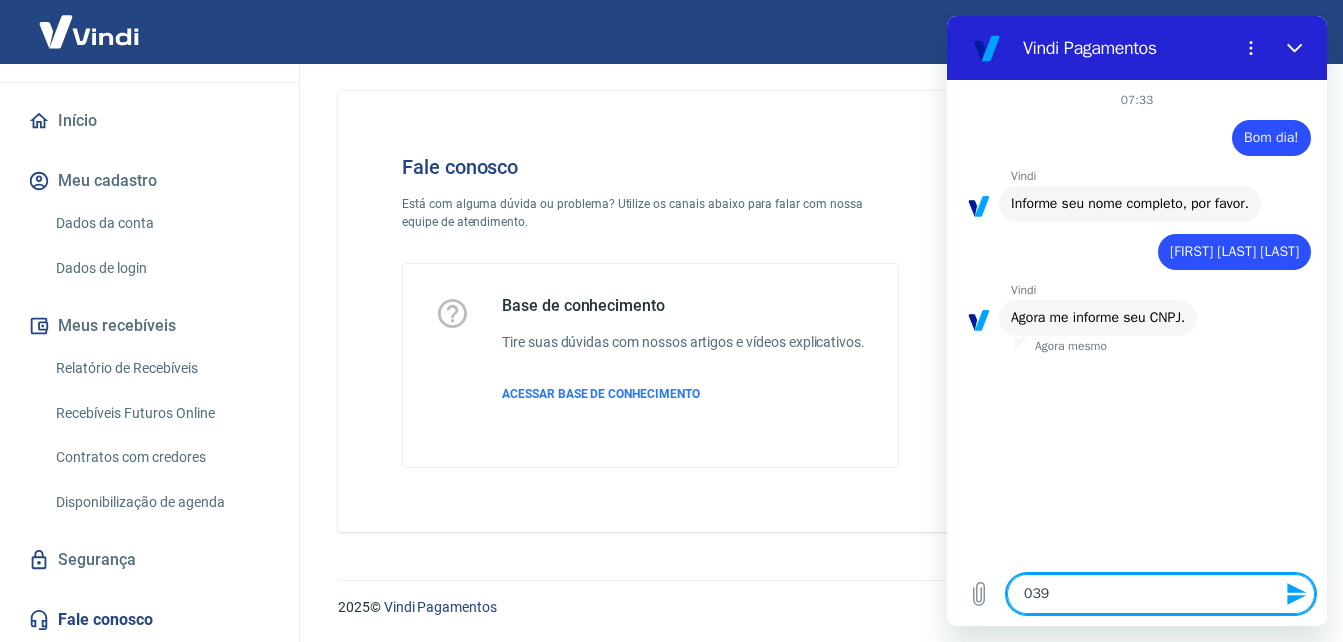 type on "[CPF]" 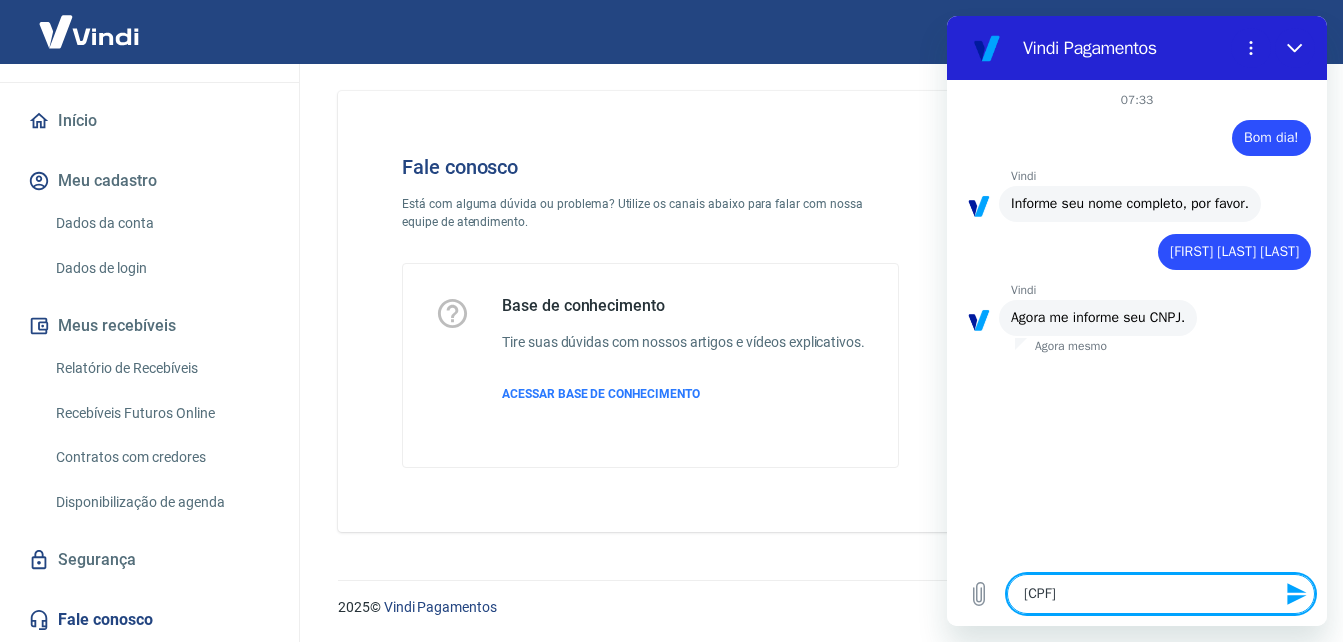 type on "[CPF]" 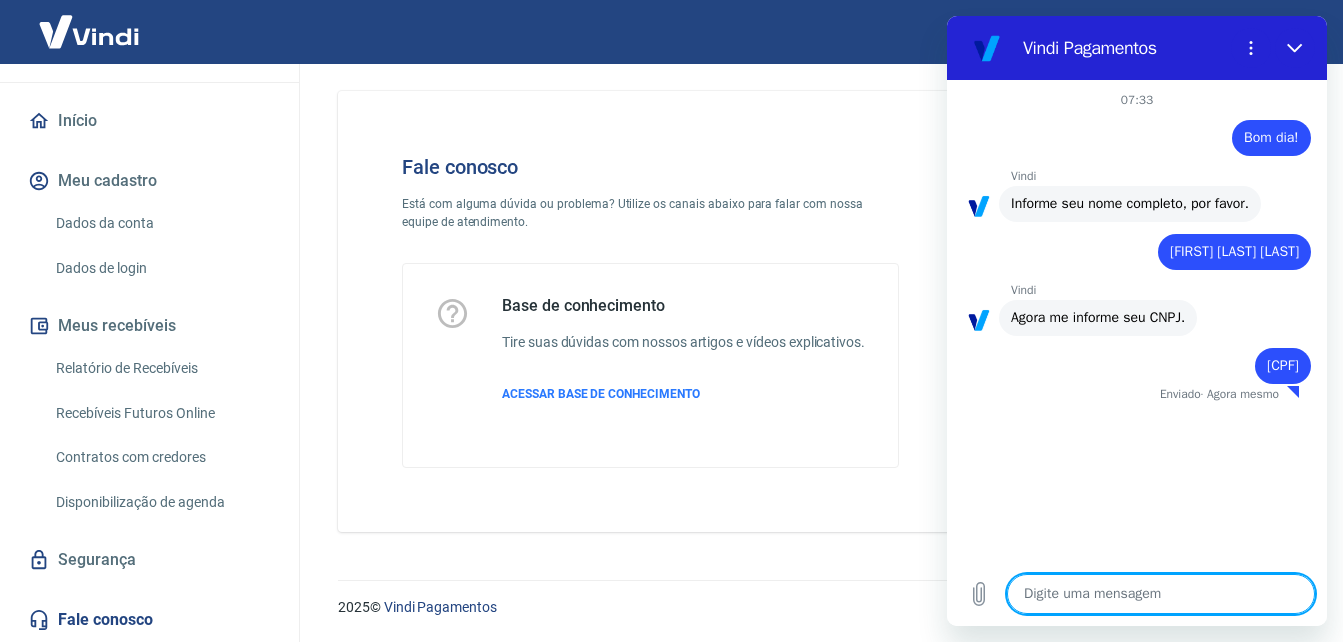 type on "x" 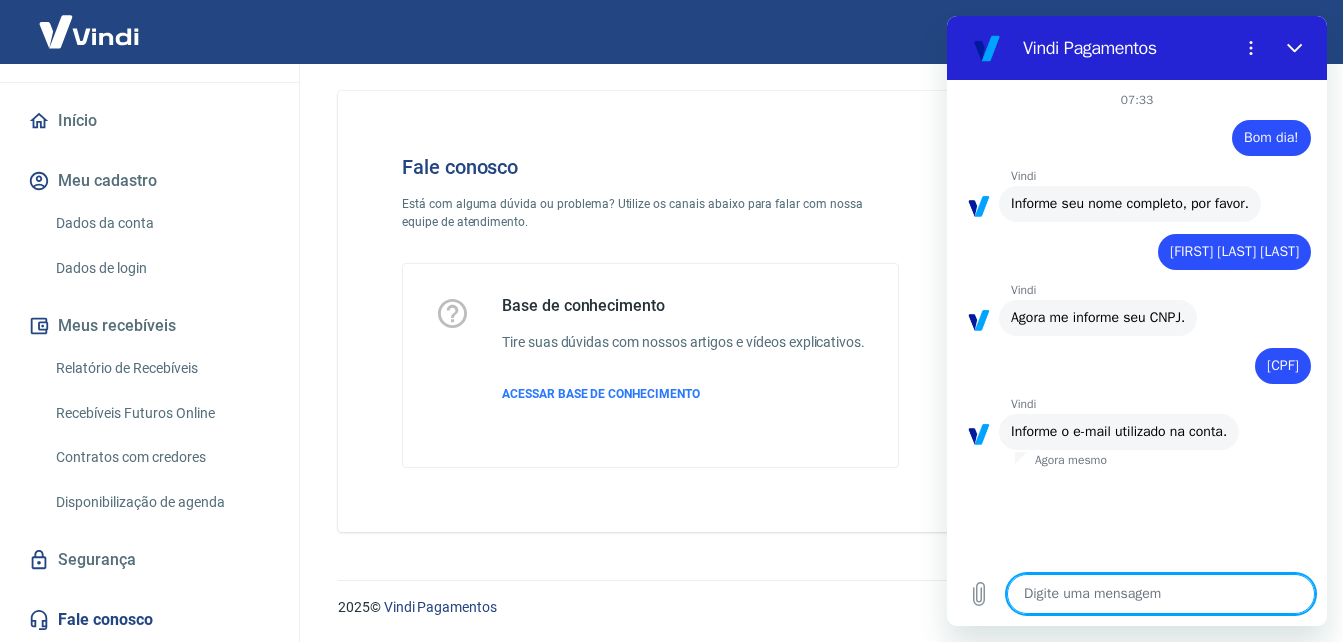 type on "g" 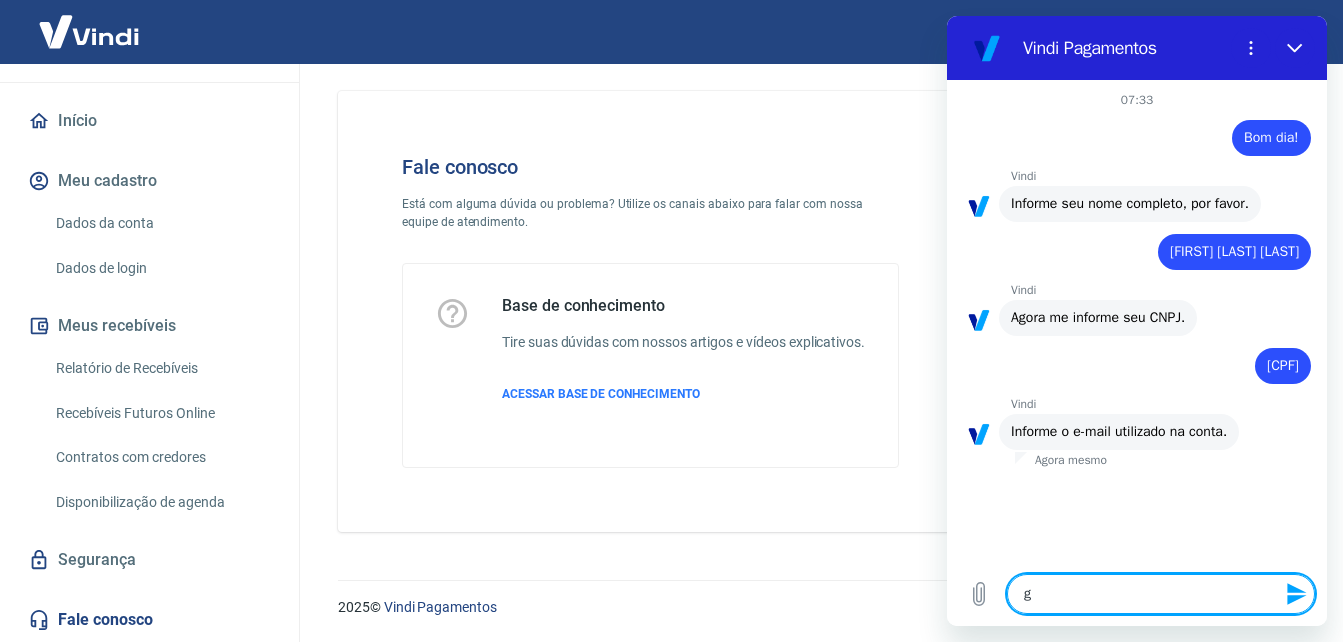 type on "ga" 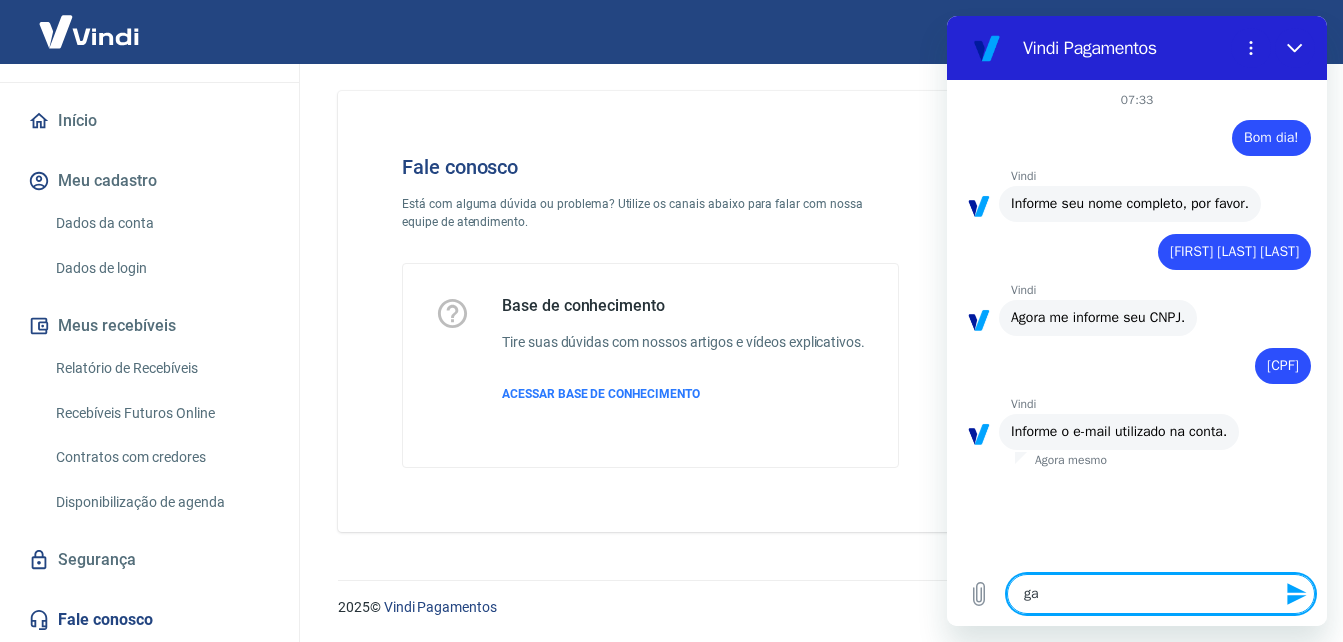 type on "gab" 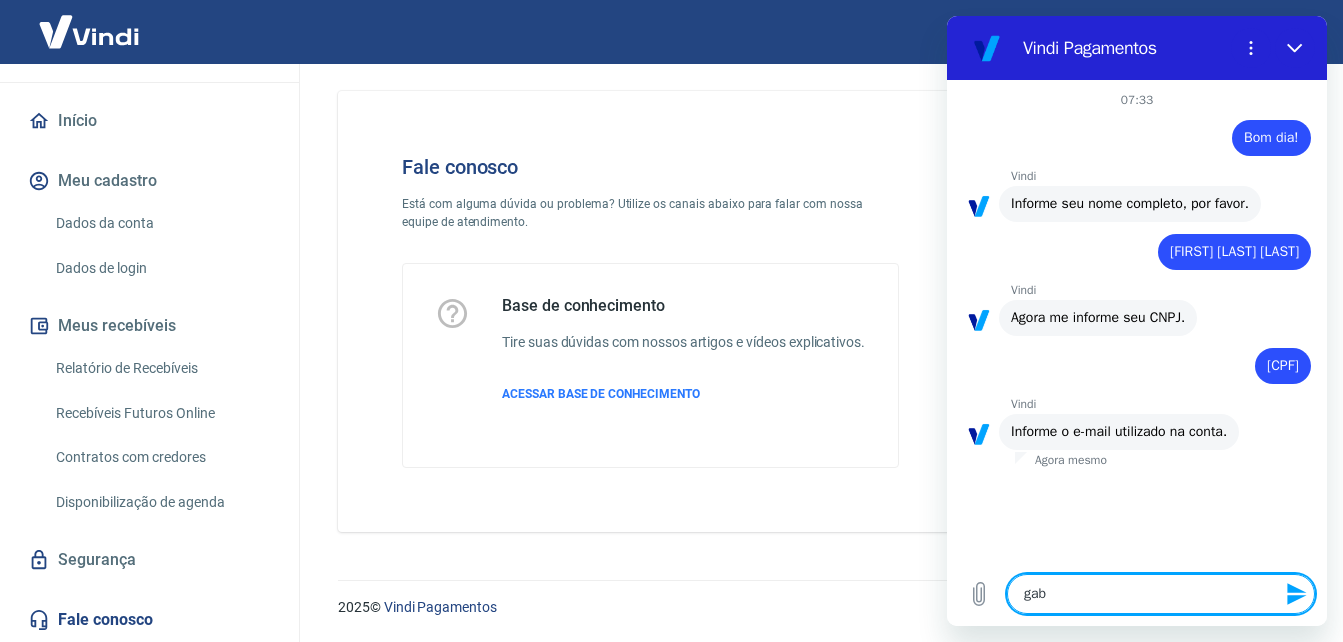 type on "[USERNAME]" 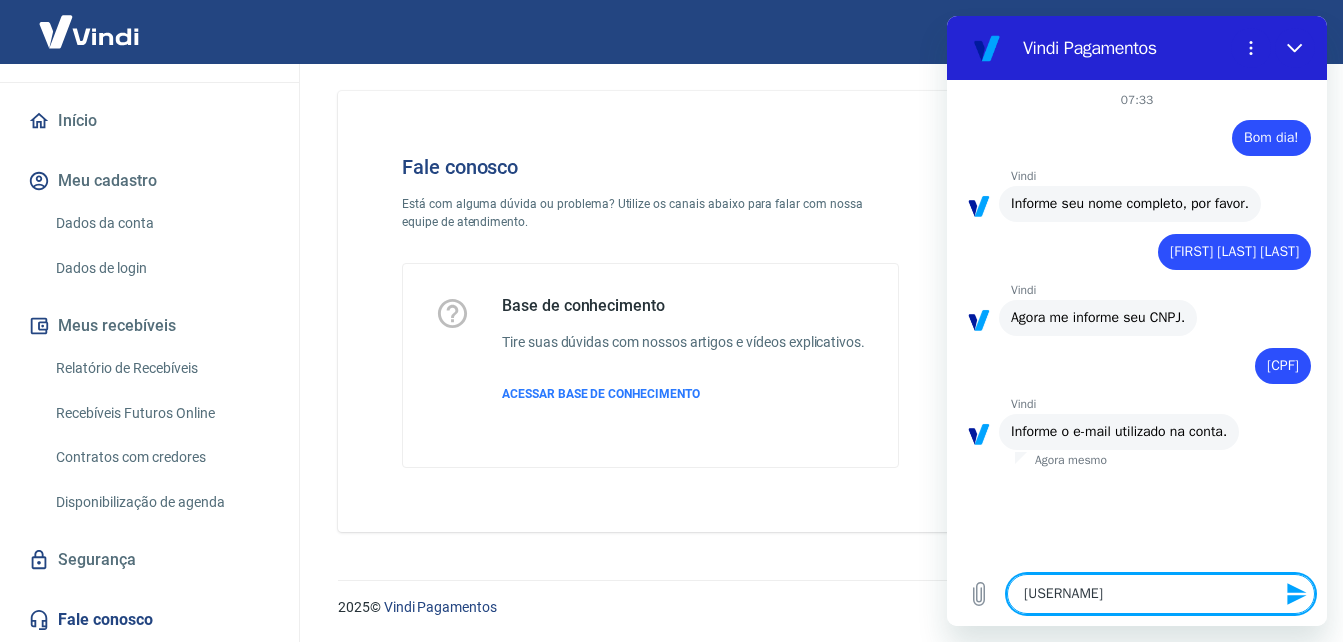 type on "[USERNAME]" 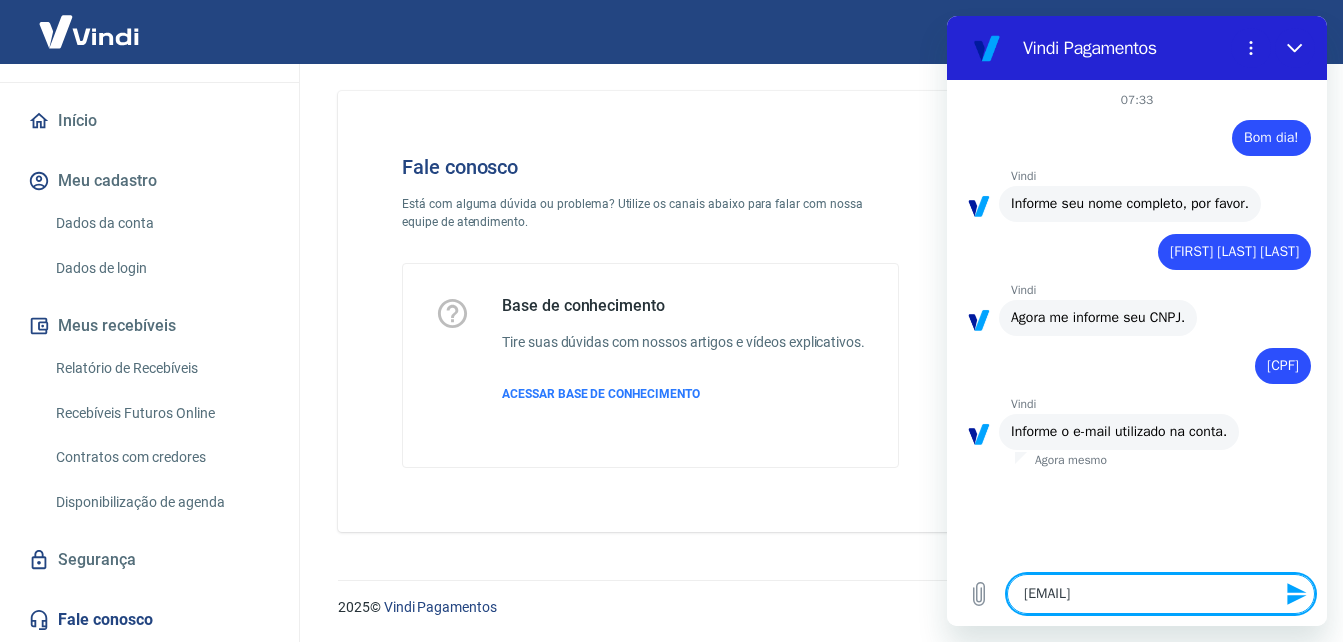 type on "[USERNAME]" 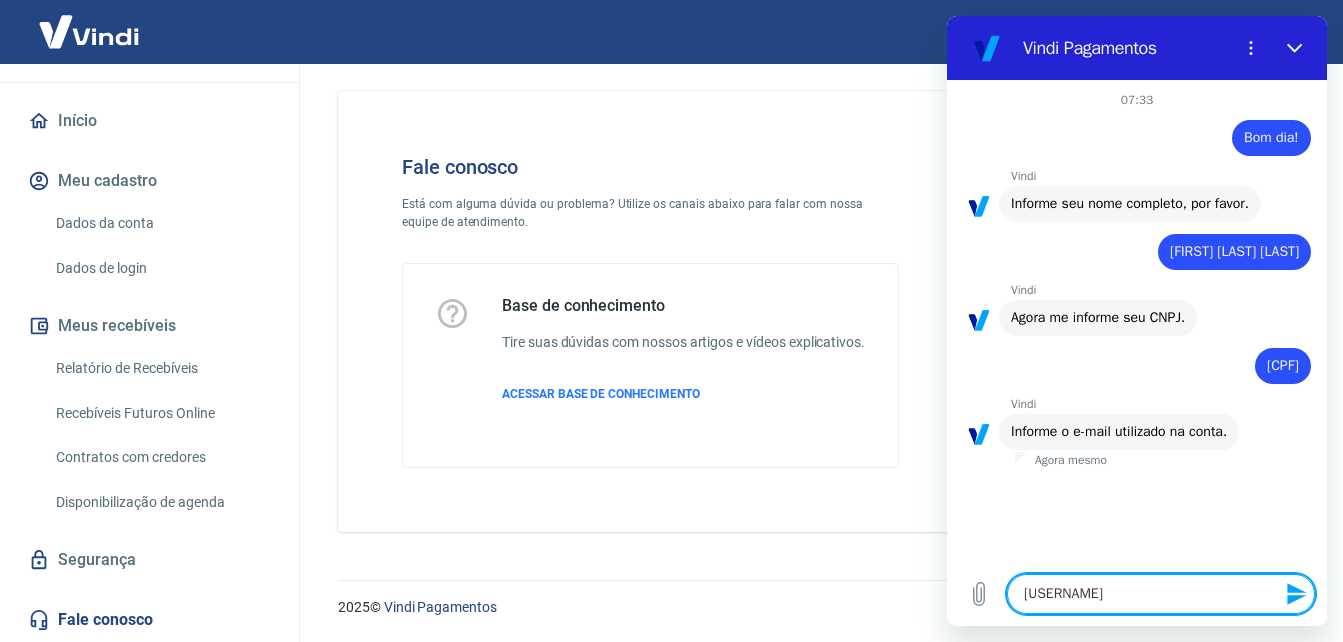 type on "[EMAIL]" 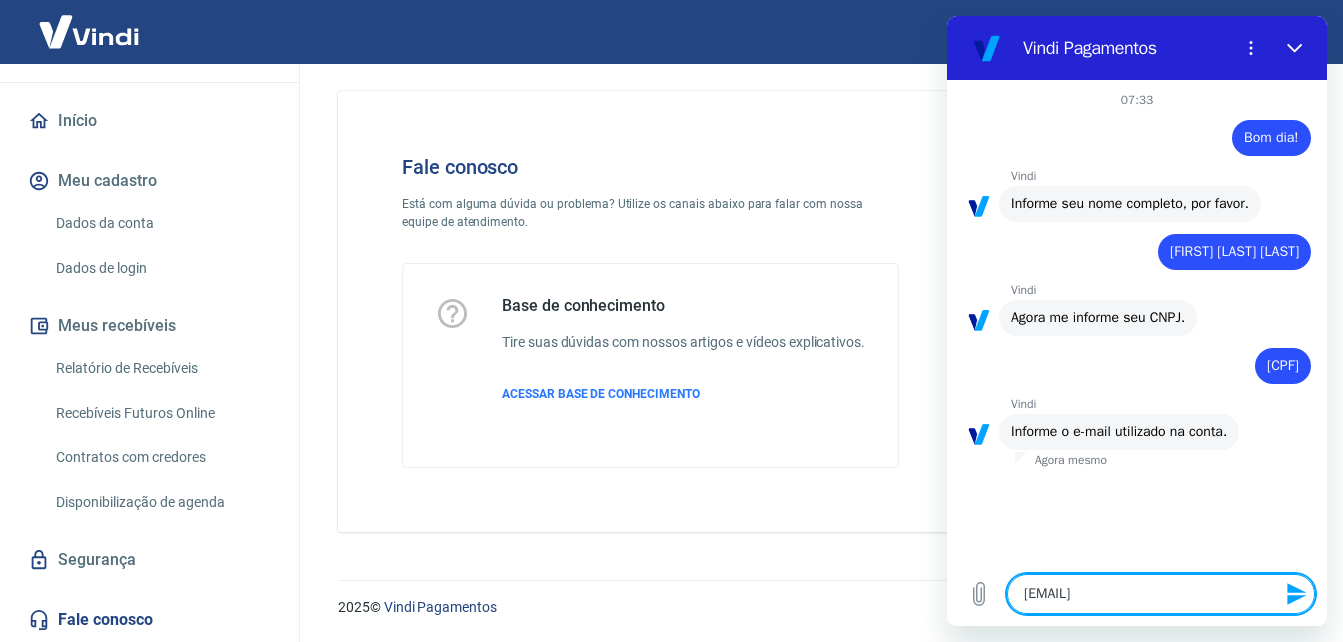 type on "[EMAIL]" 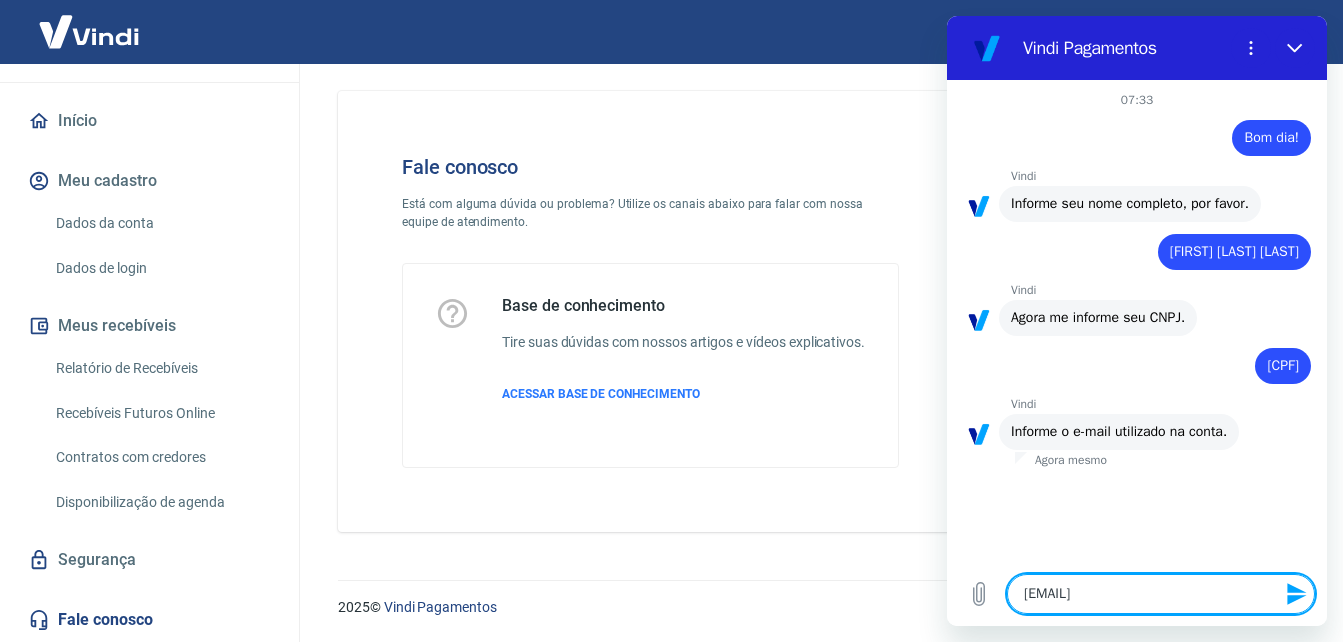type 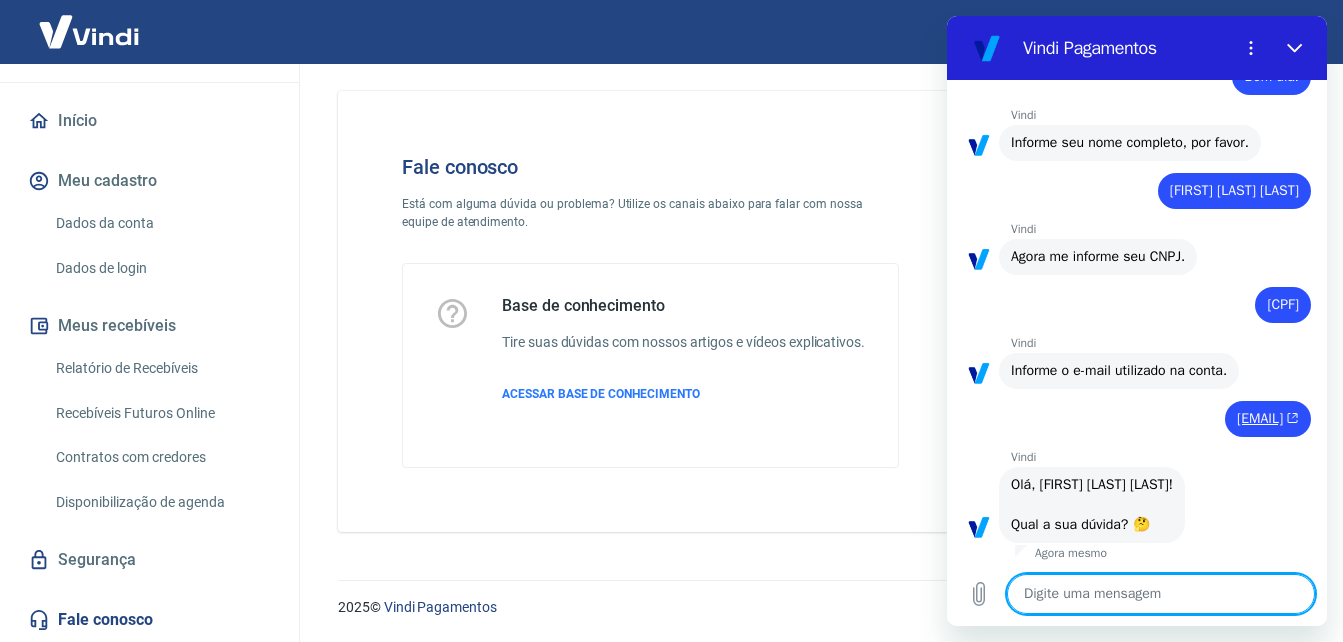scroll, scrollTop: 453, scrollLeft: 0, axis: vertical 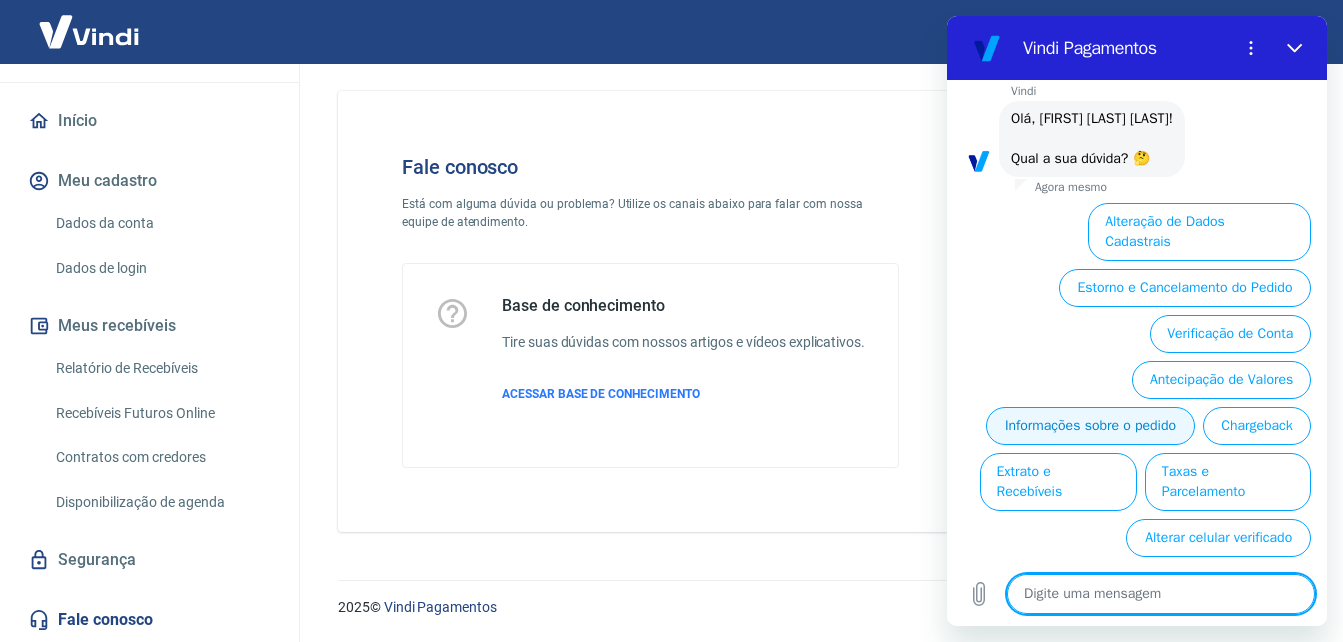 click on "Informações sobre o pedido" at bounding box center (1090, 426) 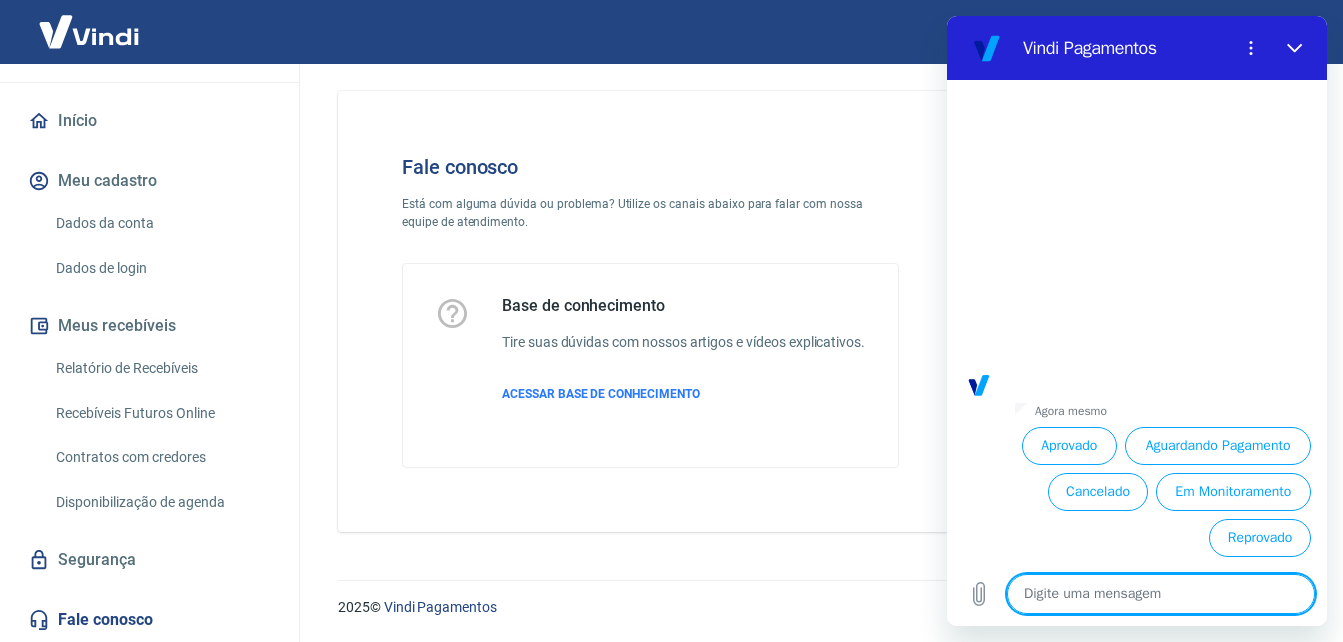 scroll, scrollTop: 643, scrollLeft: 0, axis: vertical 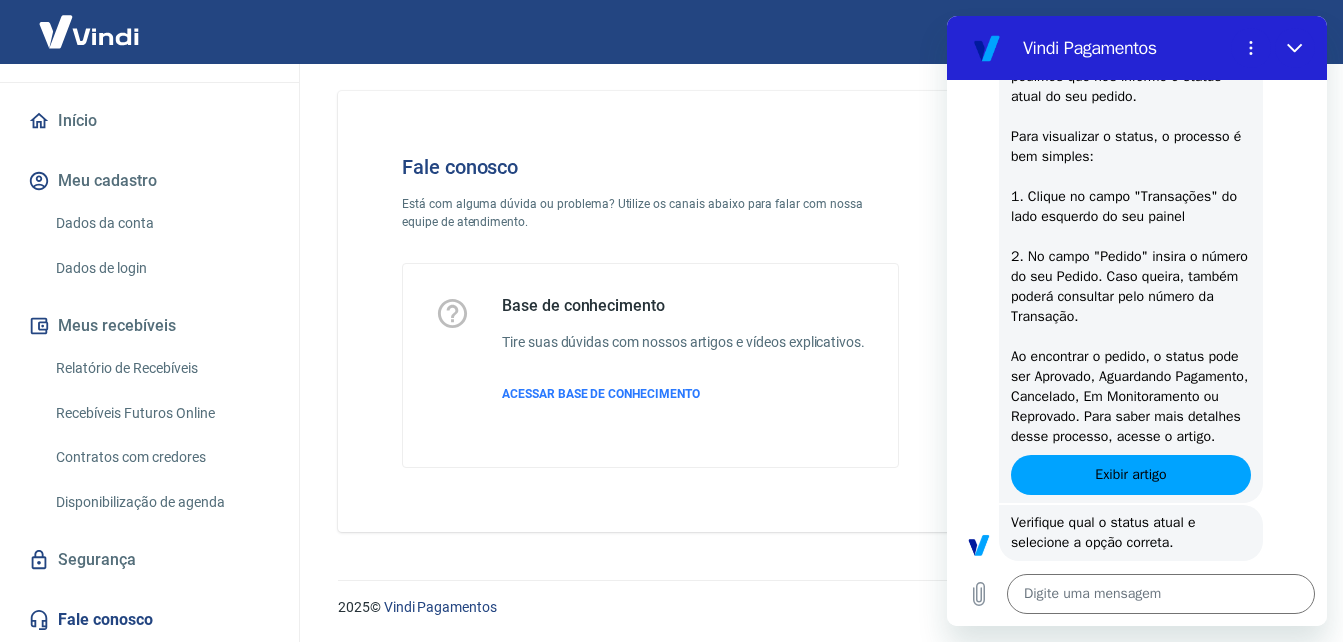 drag, startPoint x: 277, startPoint y: 403, endPoint x: 293, endPoint y: 343, distance: 62.0967 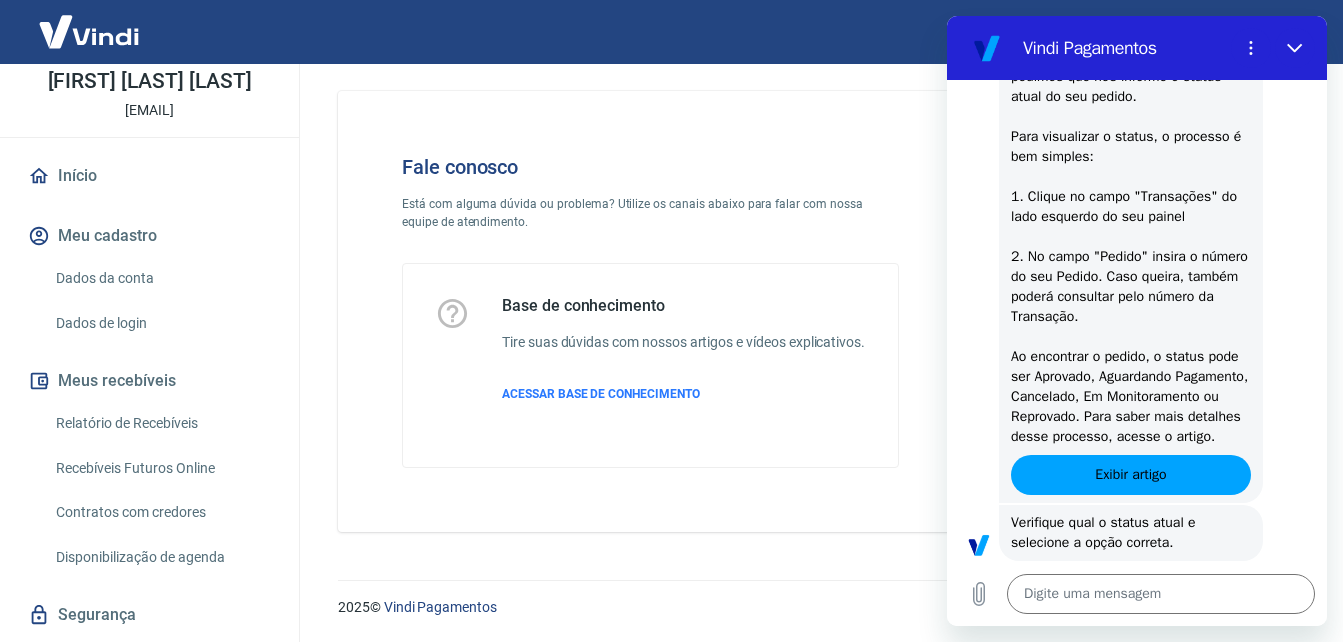 scroll, scrollTop: 152, scrollLeft: 0, axis: vertical 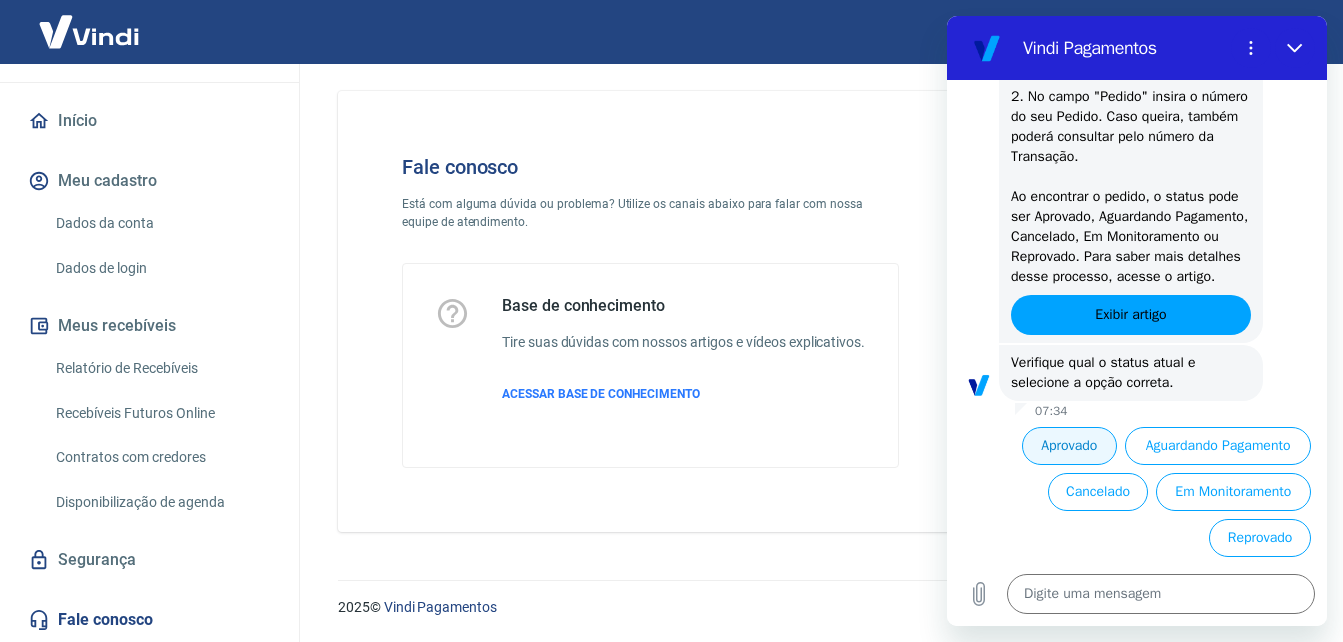 click on "Aprovado" at bounding box center [1070, 446] 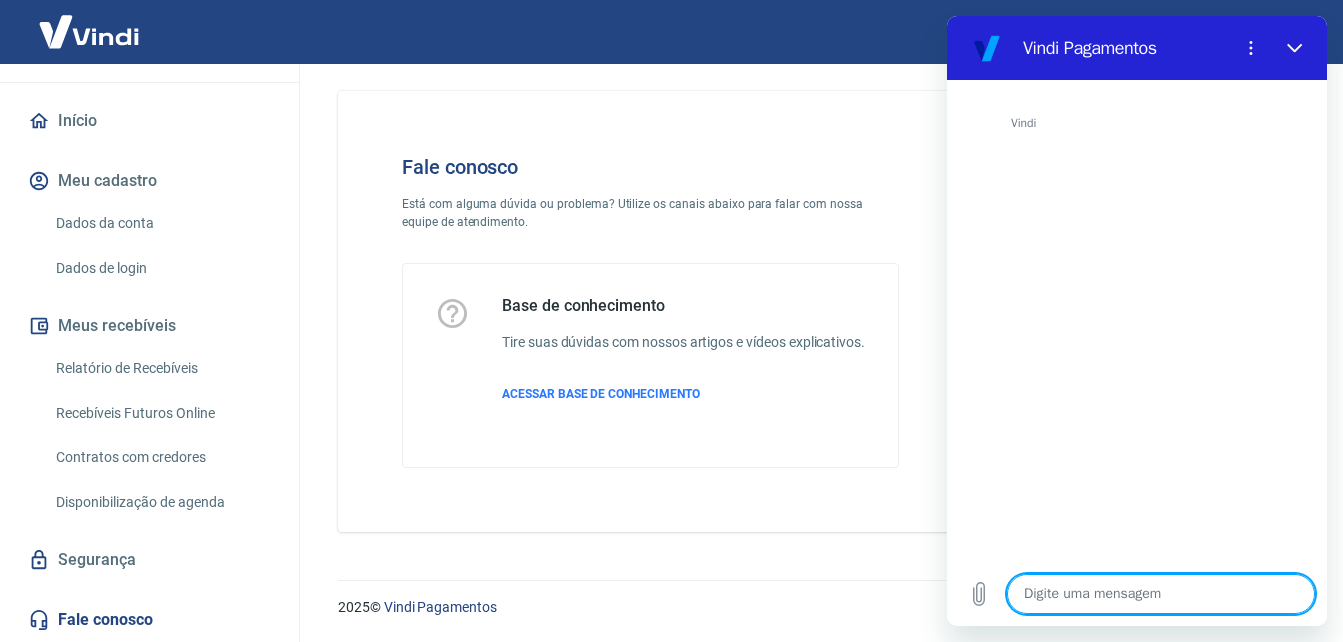 scroll, scrollTop: 749, scrollLeft: 0, axis: vertical 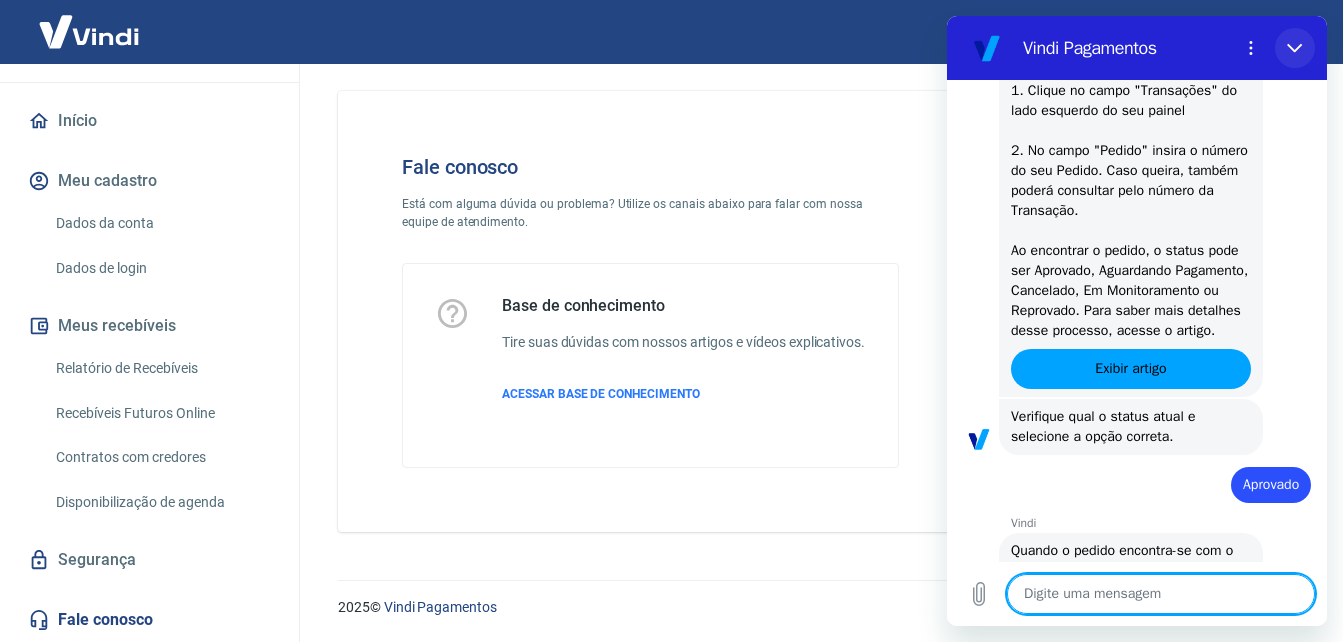 click 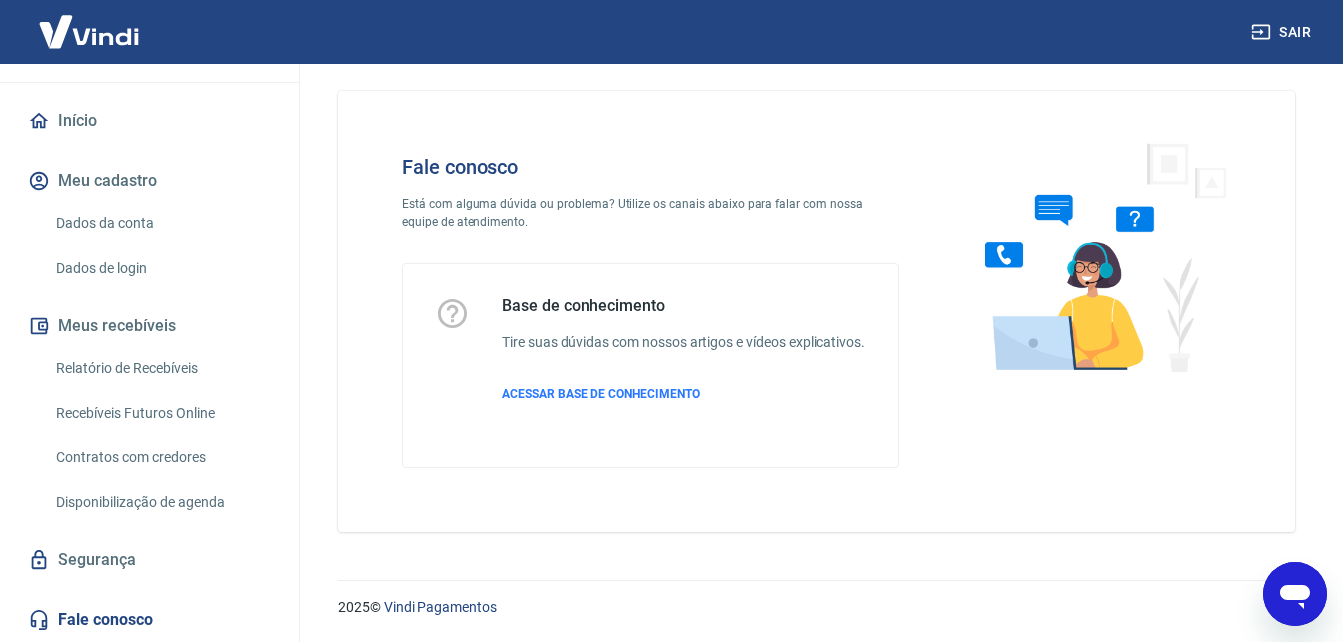 scroll, scrollTop: 0, scrollLeft: 0, axis: both 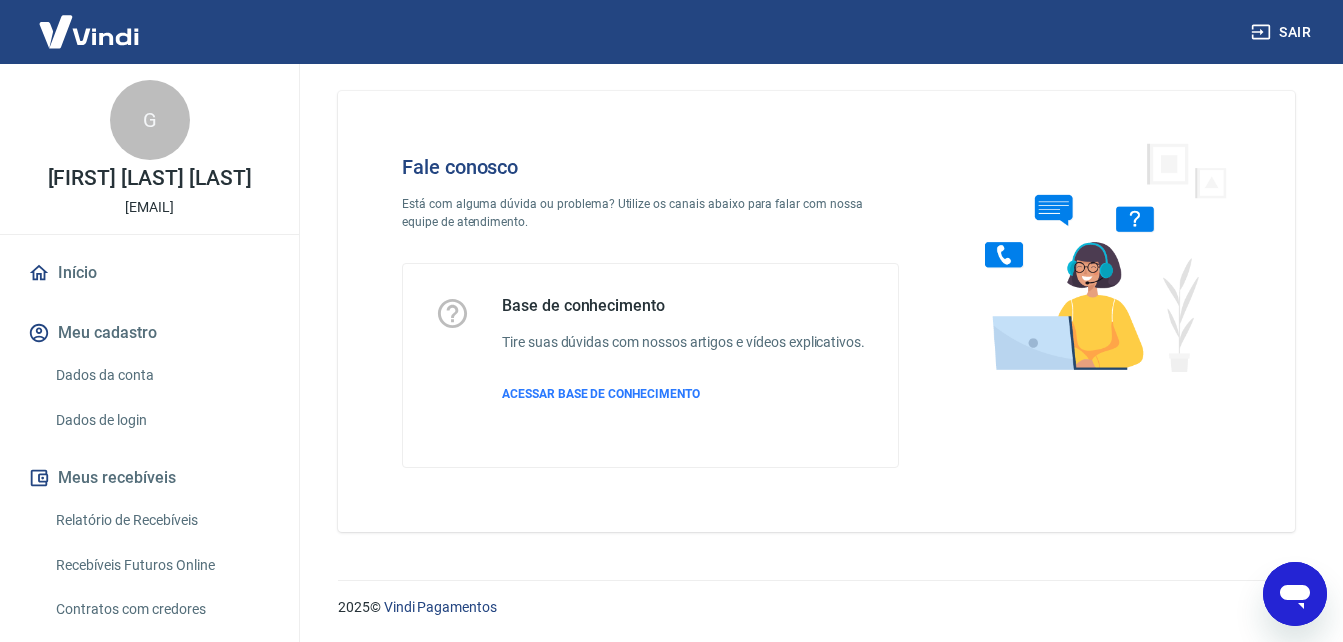 click on "Início" at bounding box center [149, 273] 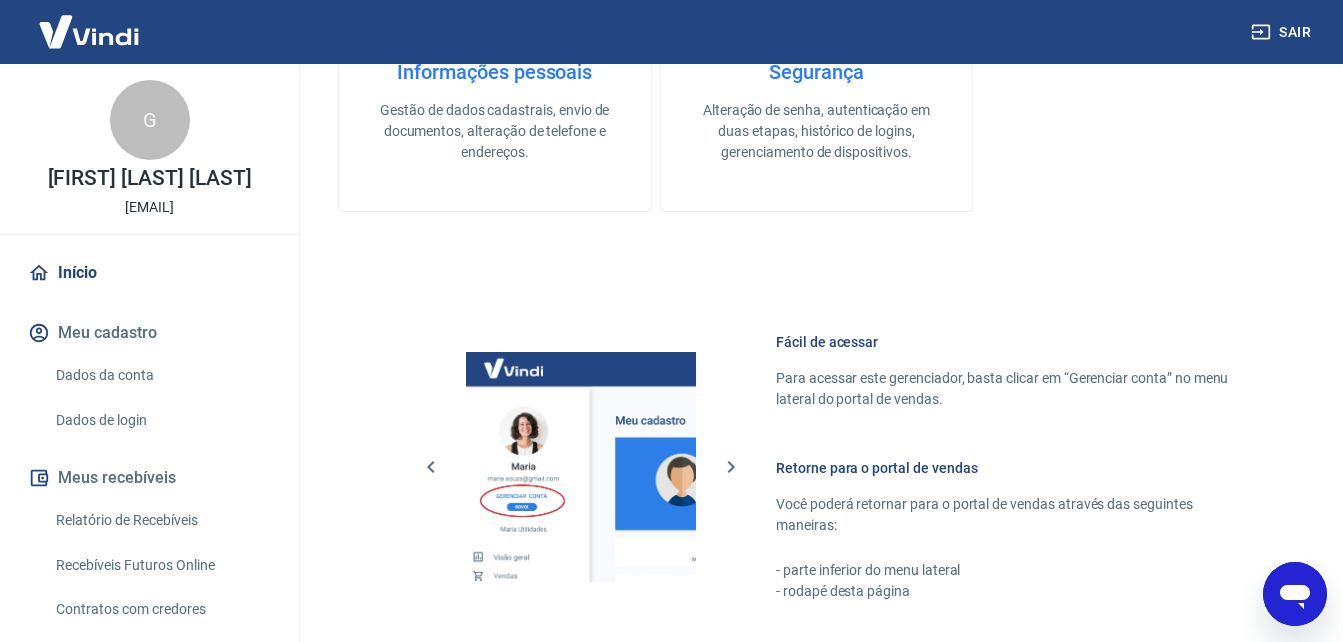 scroll, scrollTop: 1206, scrollLeft: 0, axis: vertical 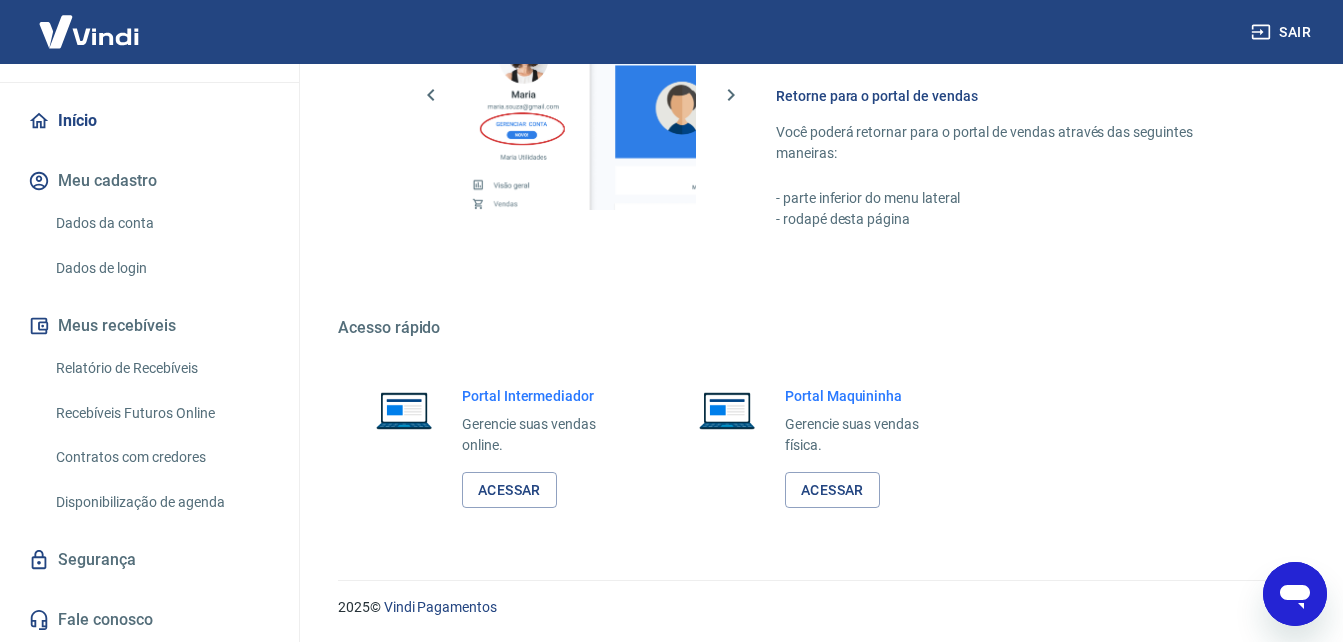 click on "Relatório de Recebíveis" at bounding box center (161, 368) 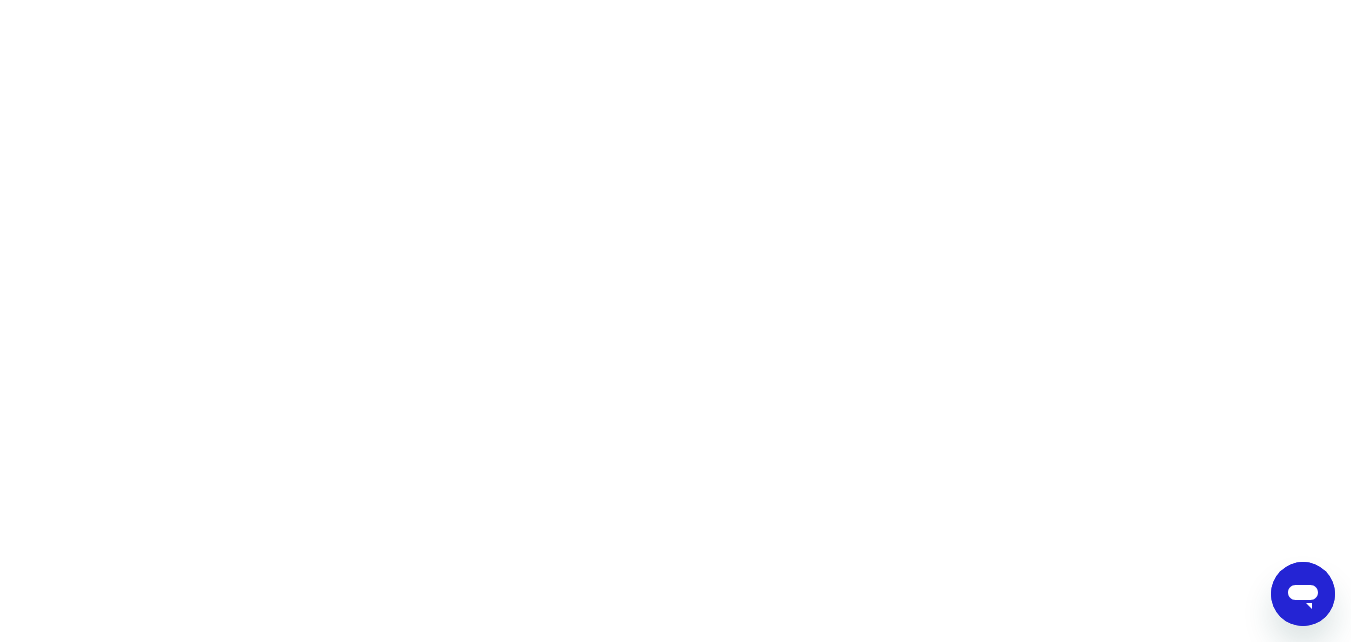 scroll, scrollTop: 0, scrollLeft: 0, axis: both 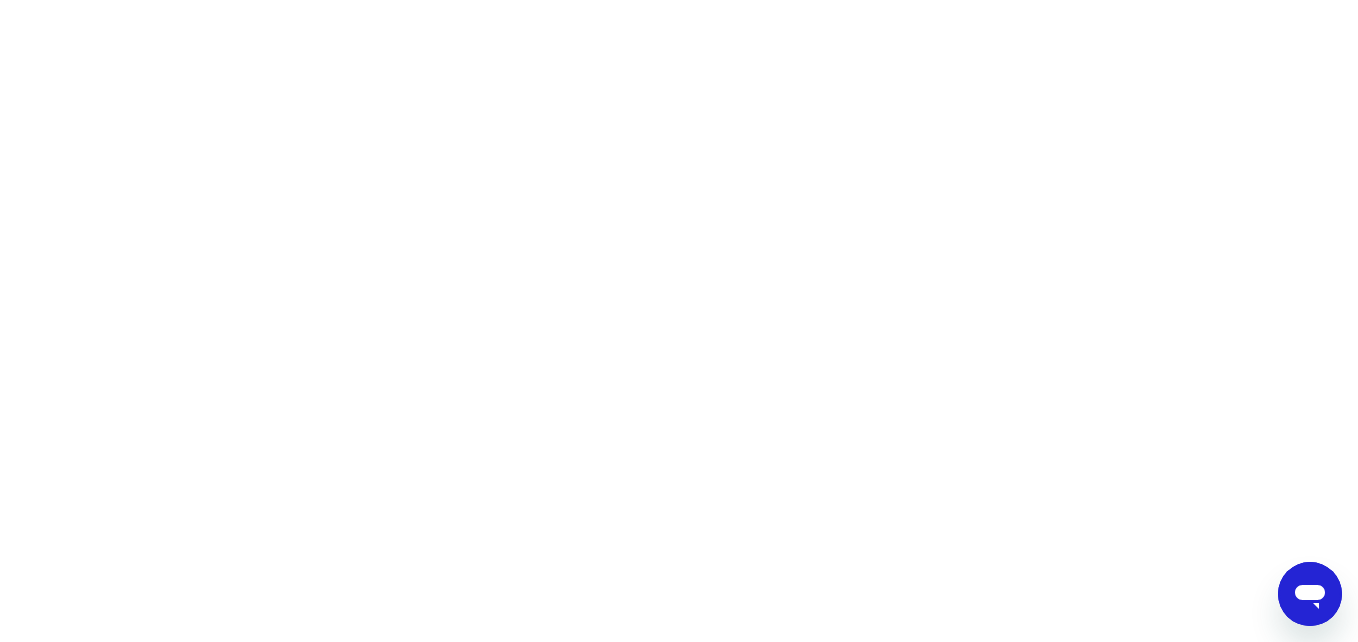 type on "x" 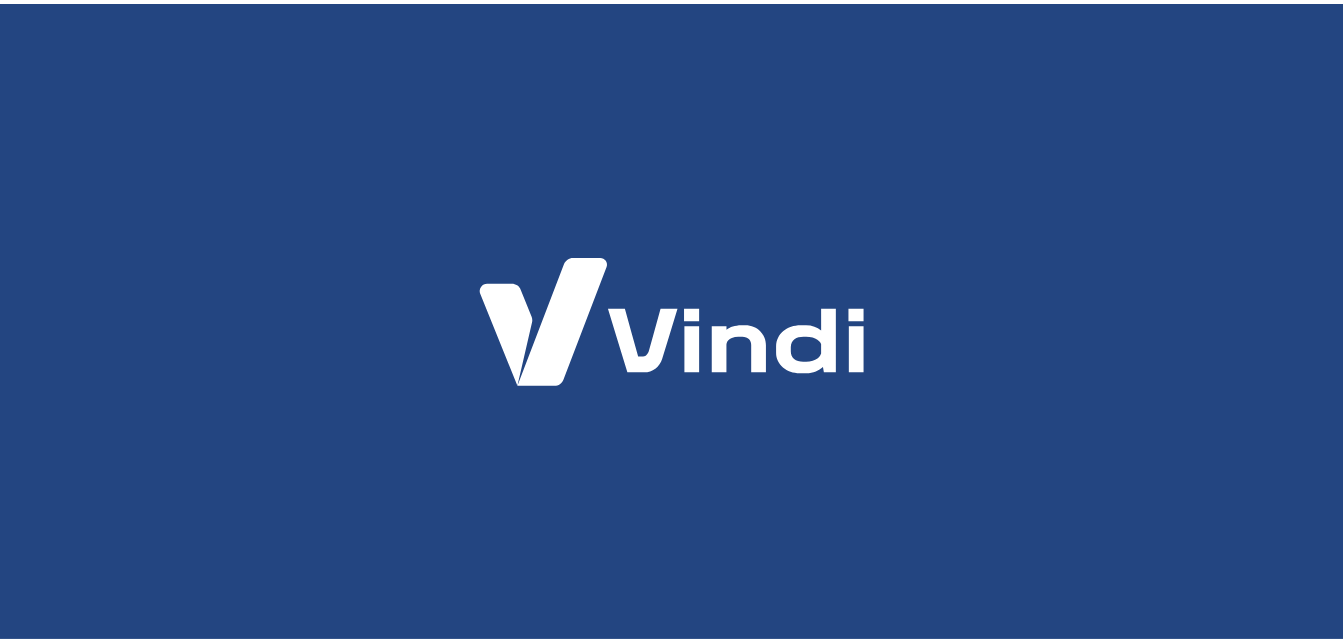 scroll, scrollTop: 0, scrollLeft: 0, axis: both 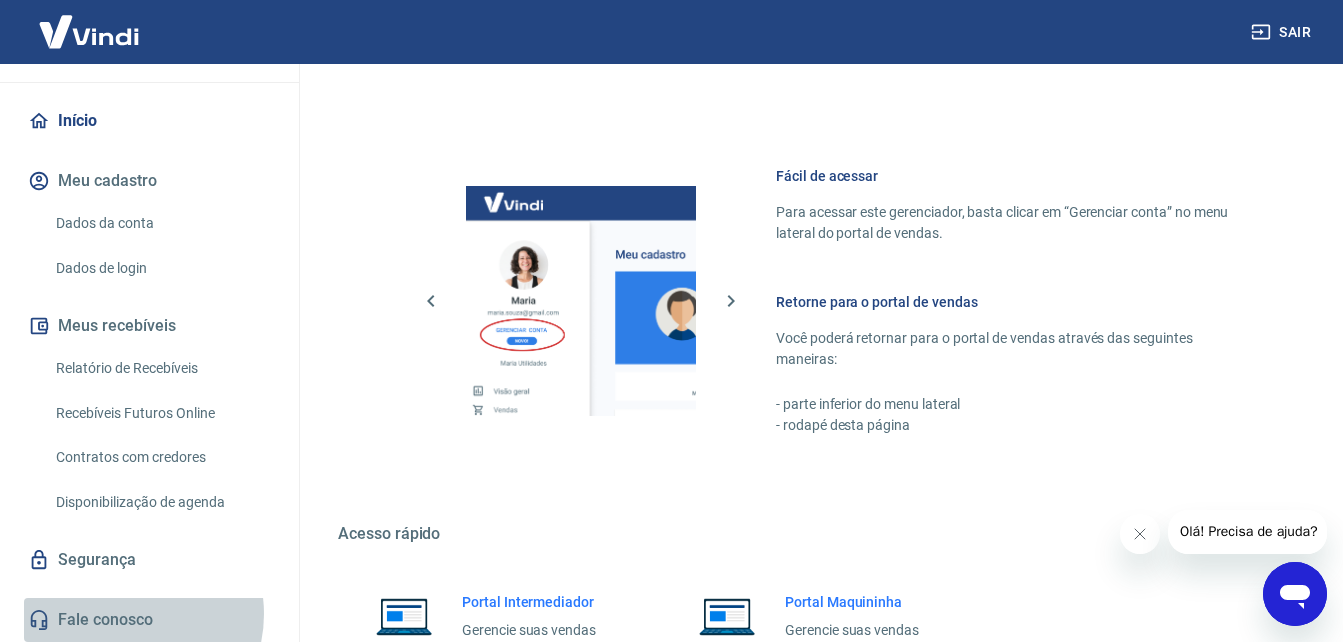 click on "Fale conosco" at bounding box center (149, 620) 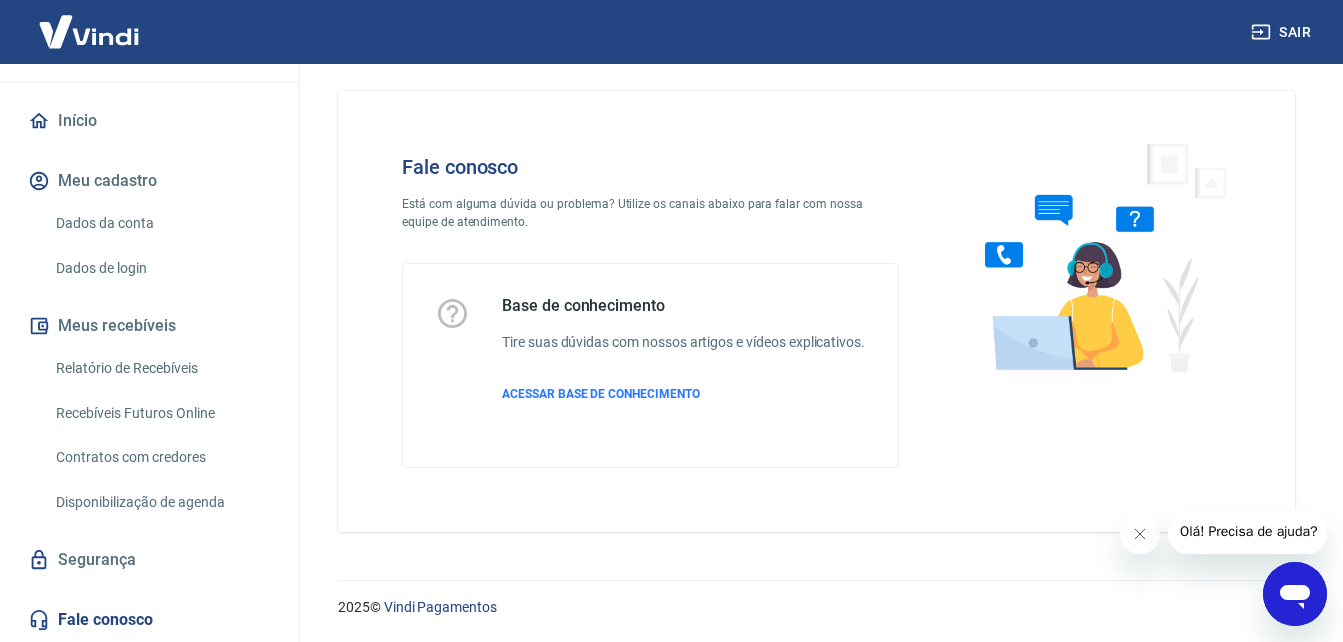 scroll, scrollTop: 34, scrollLeft: 0, axis: vertical 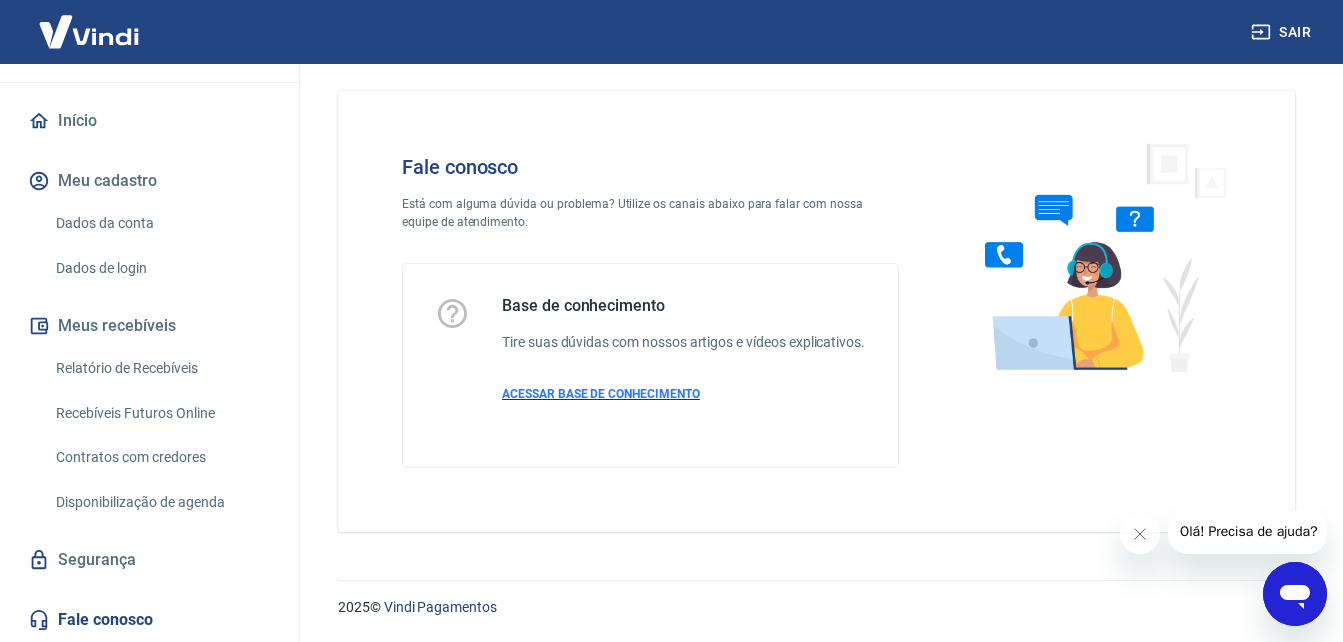 click on "ACESSAR BASE DE CONHECIMENTO" at bounding box center (601, 394) 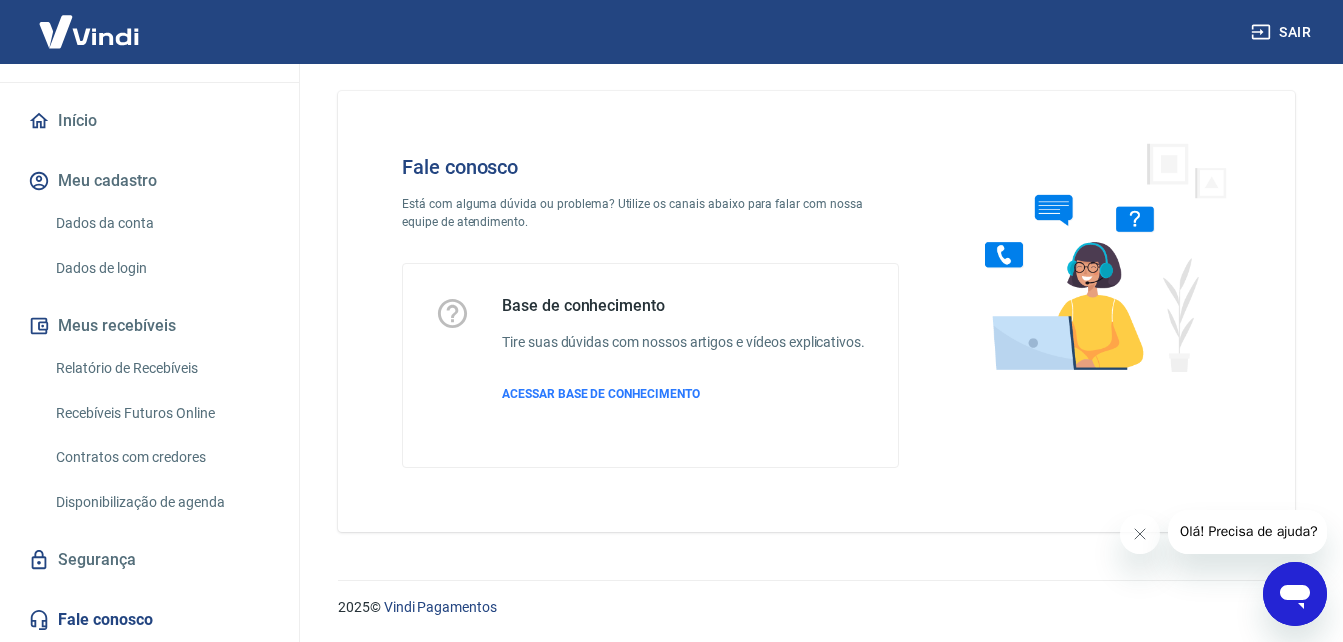 scroll, scrollTop: 0, scrollLeft: 0, axis: both 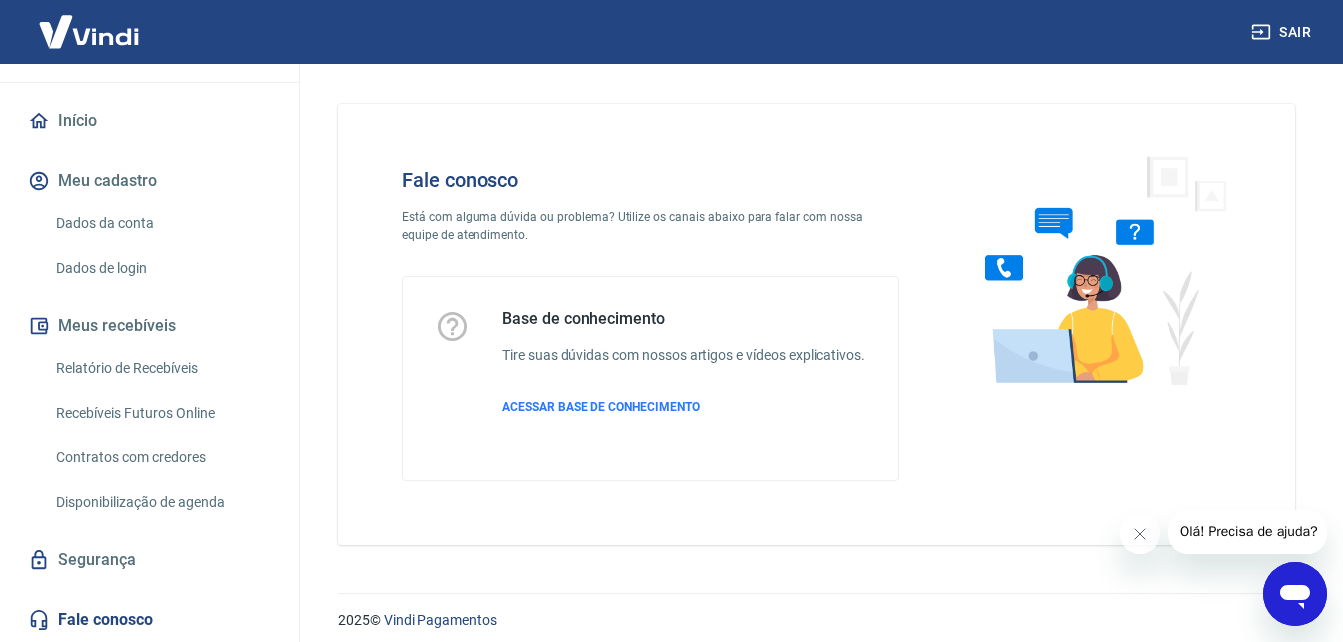 click on "Início" at bounding box center (149, 121) 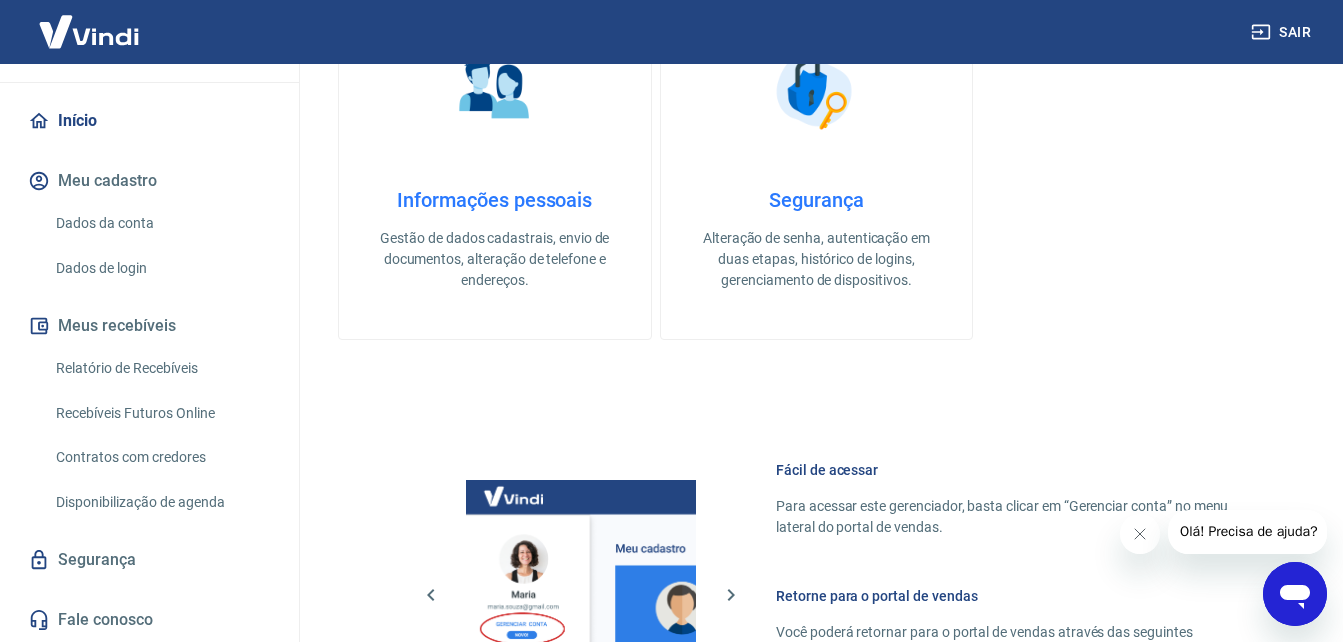 scroll, scrollTop: 406, scrollLeft: 0, axis: vertical 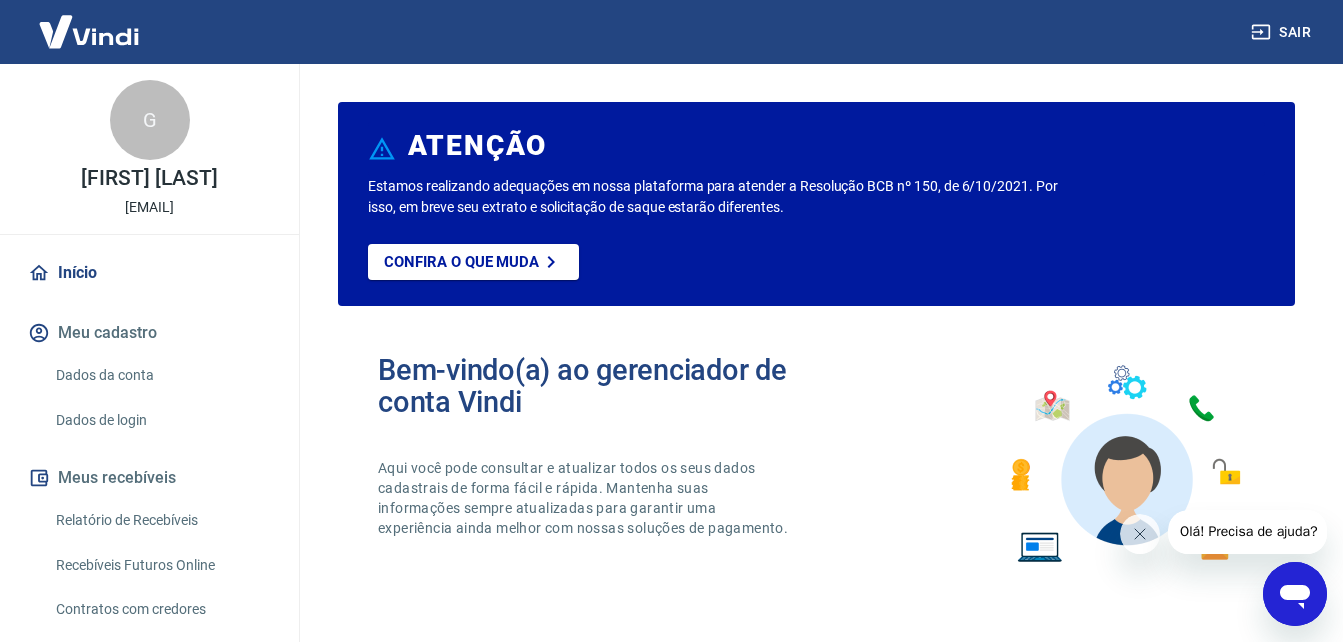 click on "G" at bounding box center (150, 120) 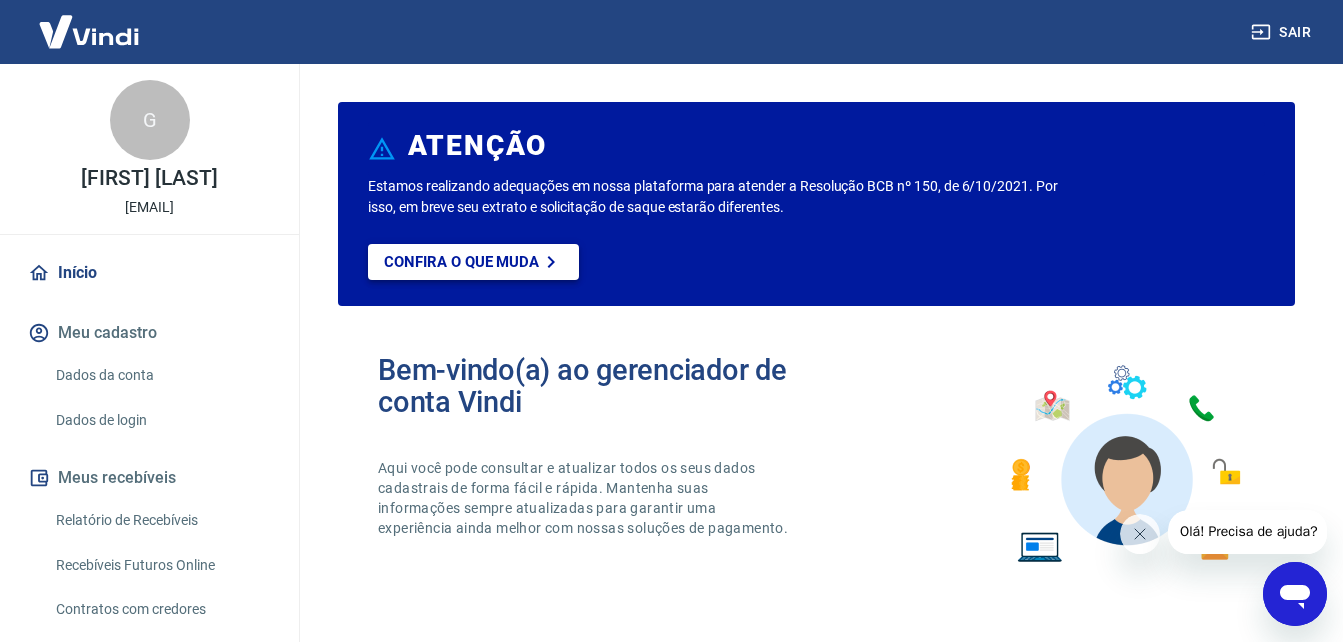 click on "Confira o que muda" at bounding box center (461, 262) 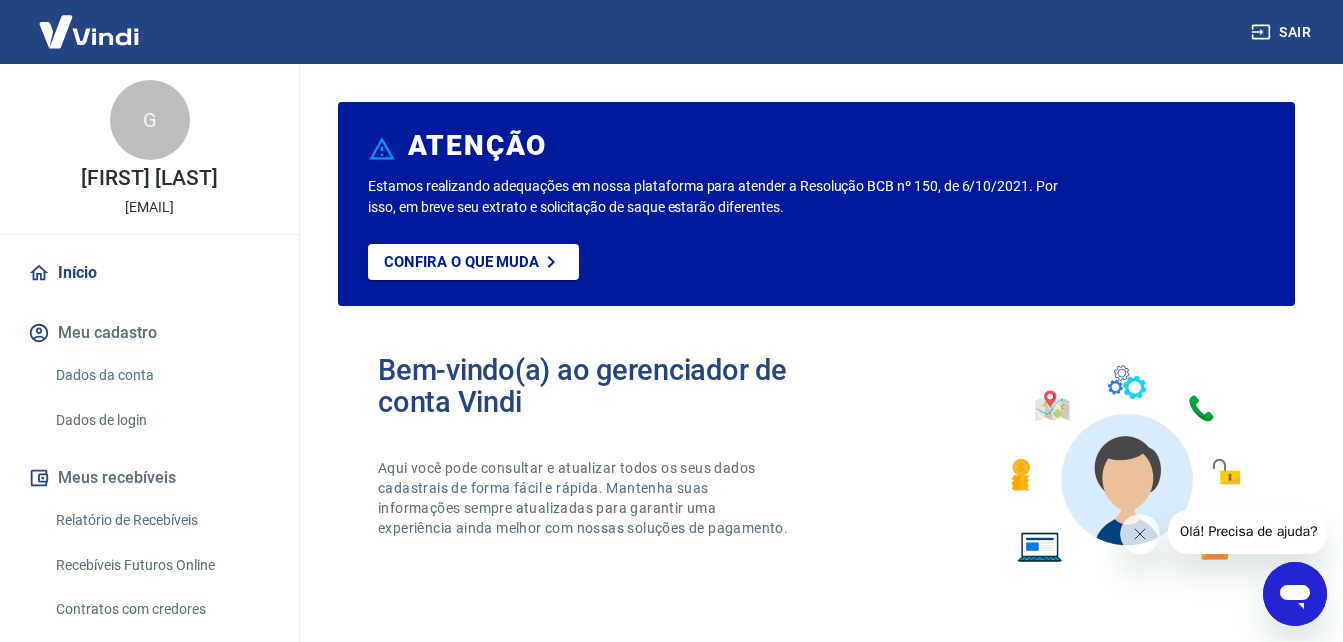 scroll, scrollTop: 206, scrollLeft: 0, axis: vertical 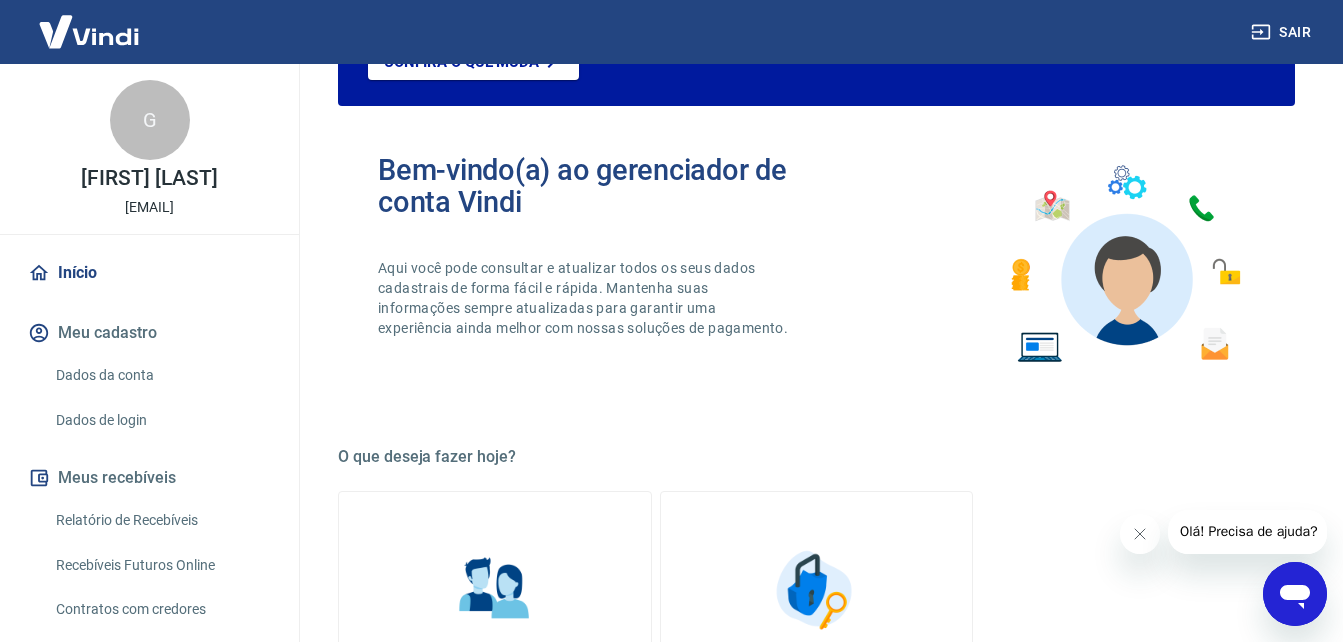 click at bounding box center [1124, 264] 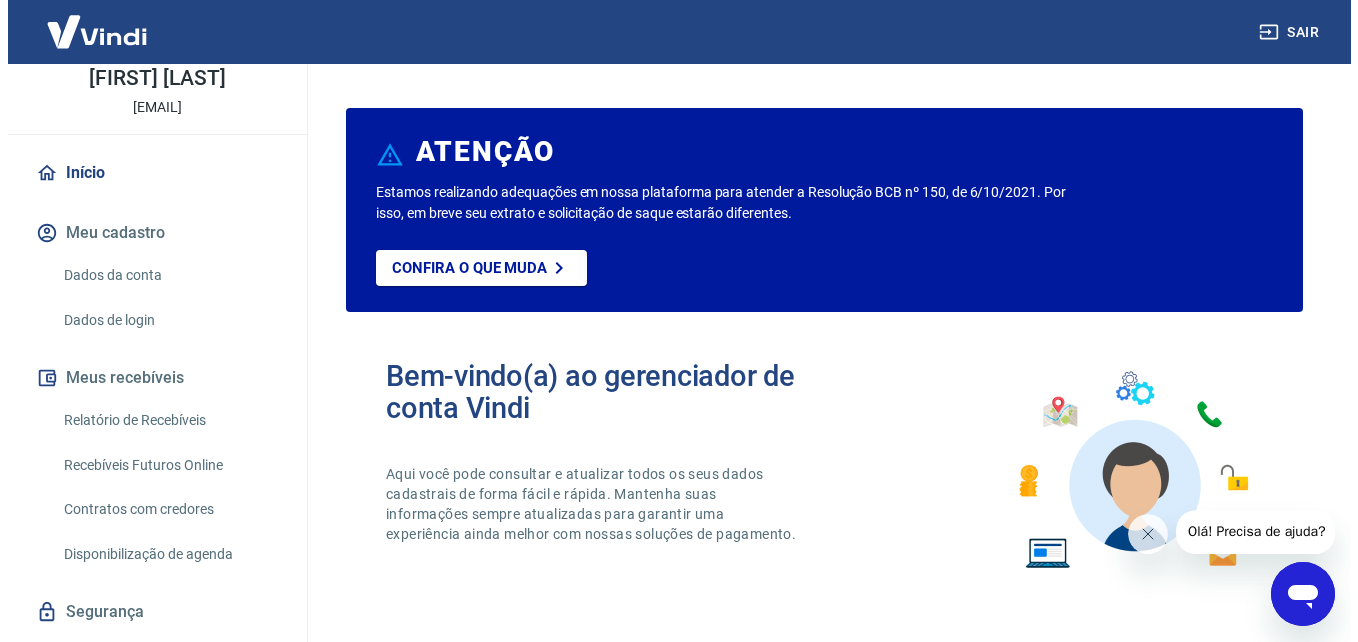 scroll, scrollTop: 152, scrollLeft: 0, axis: vertical 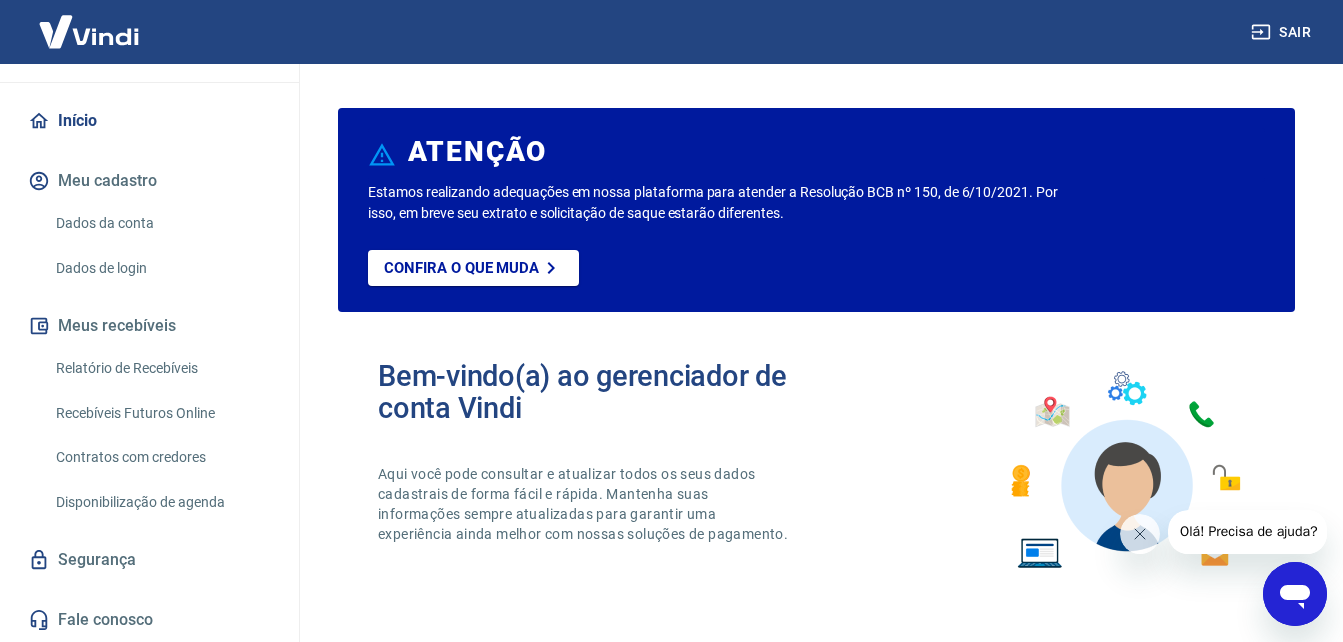 click on "Relatório de Recebíveis" at bounding box center [161, 368] 